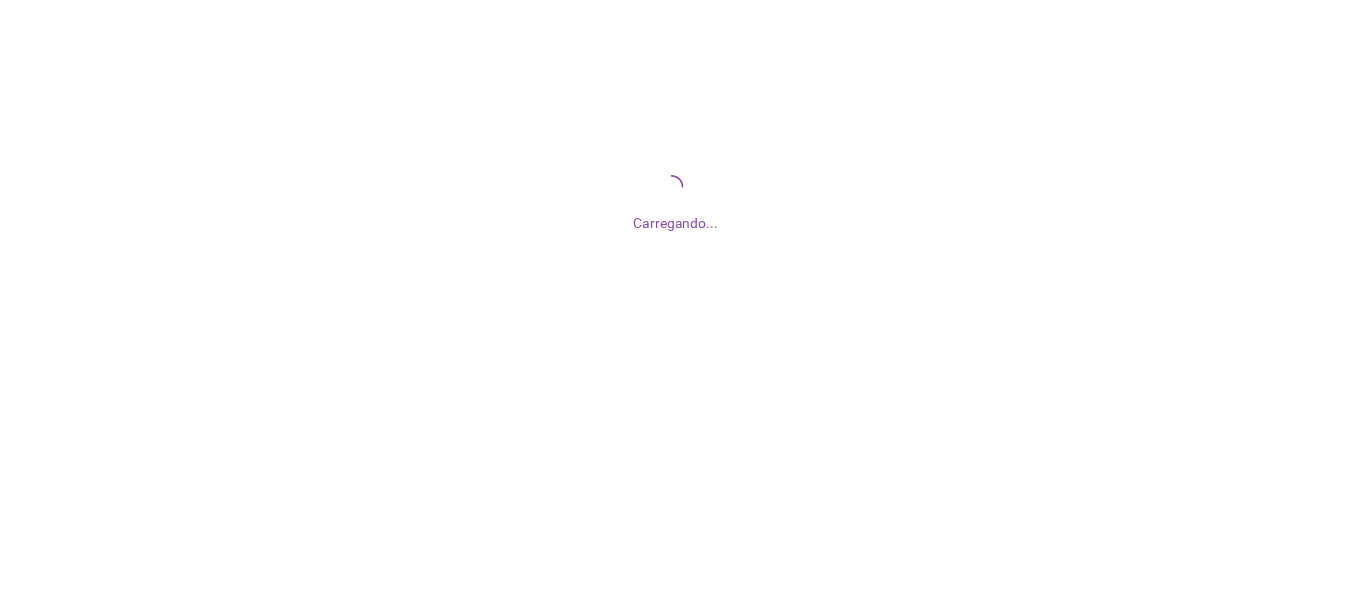 scroll, scrollTop: 0, scrollLeft: 0, axis: both 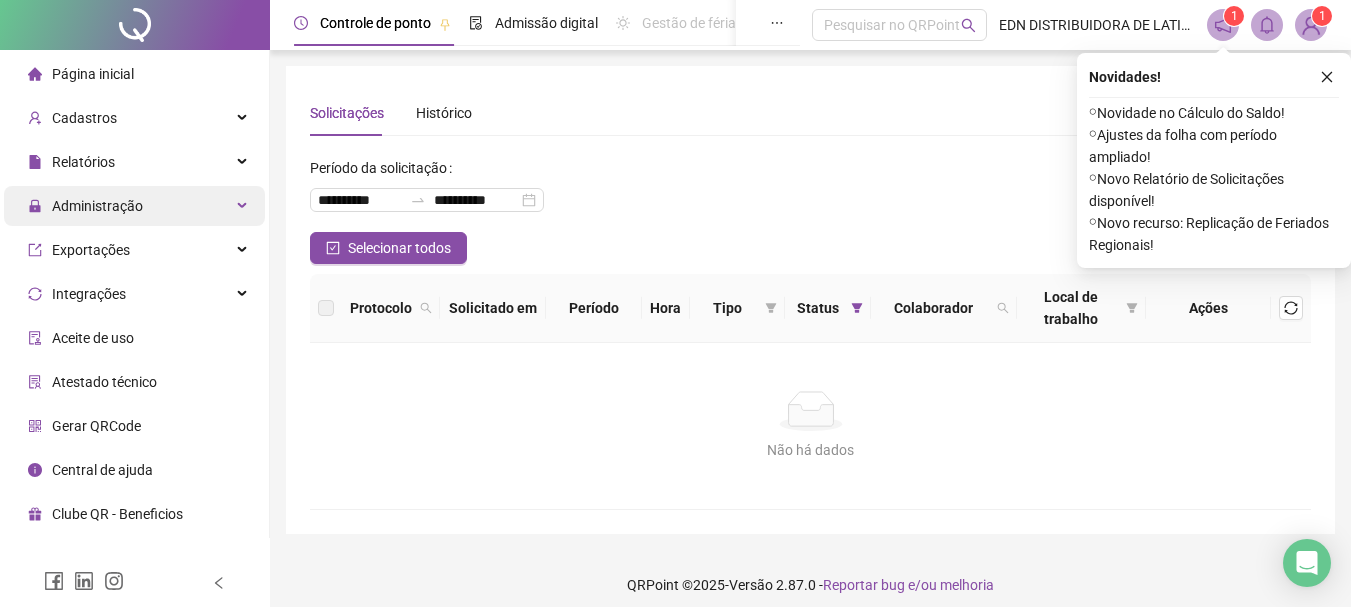 click on "Administração" at bounding box center (134, 206) 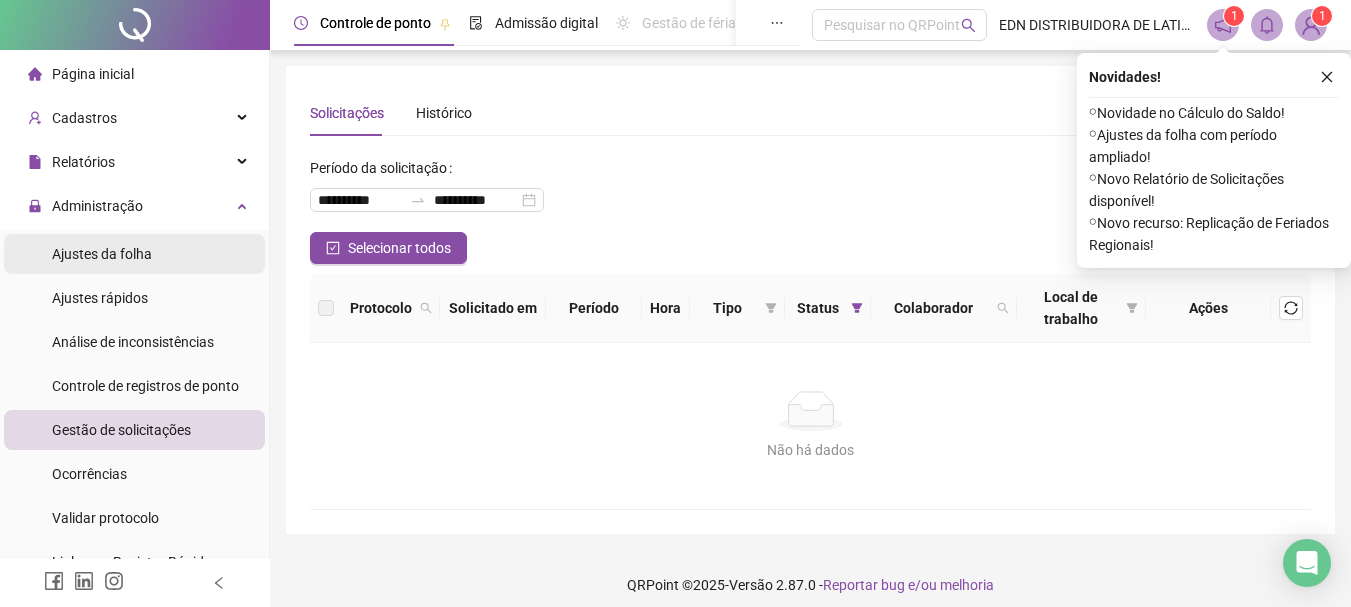 click on "Ajustes da folha" at bounding box center [102, 254] 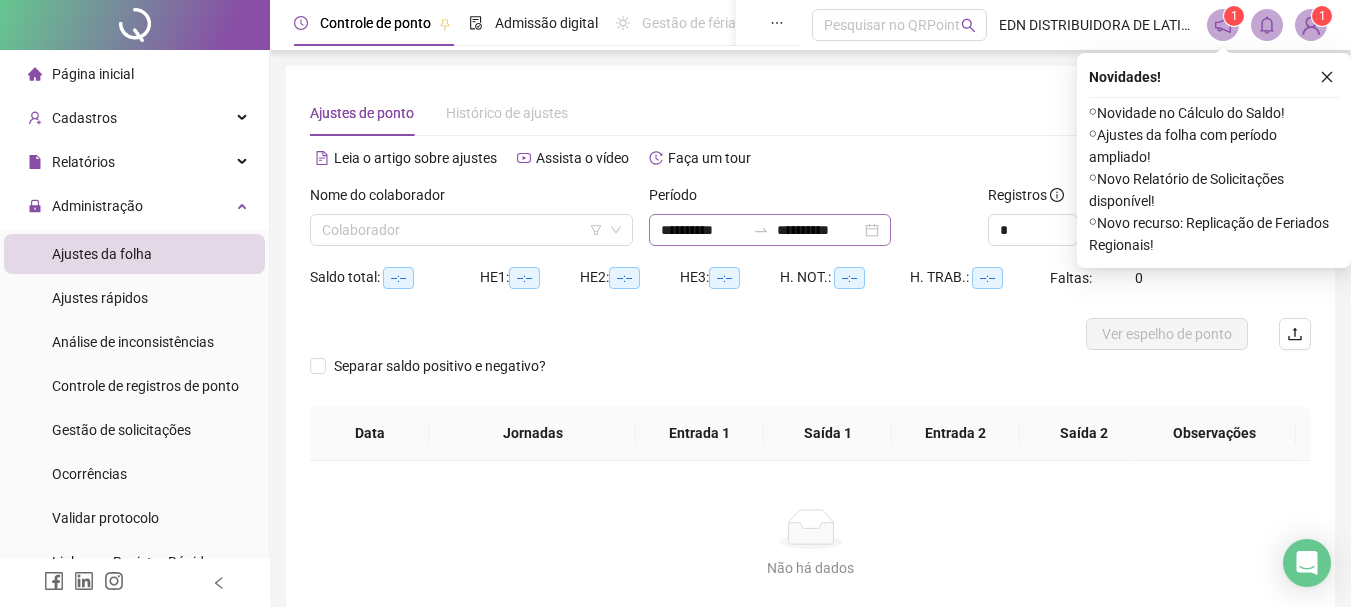 click on "**********" at bounding box center (770, 230) 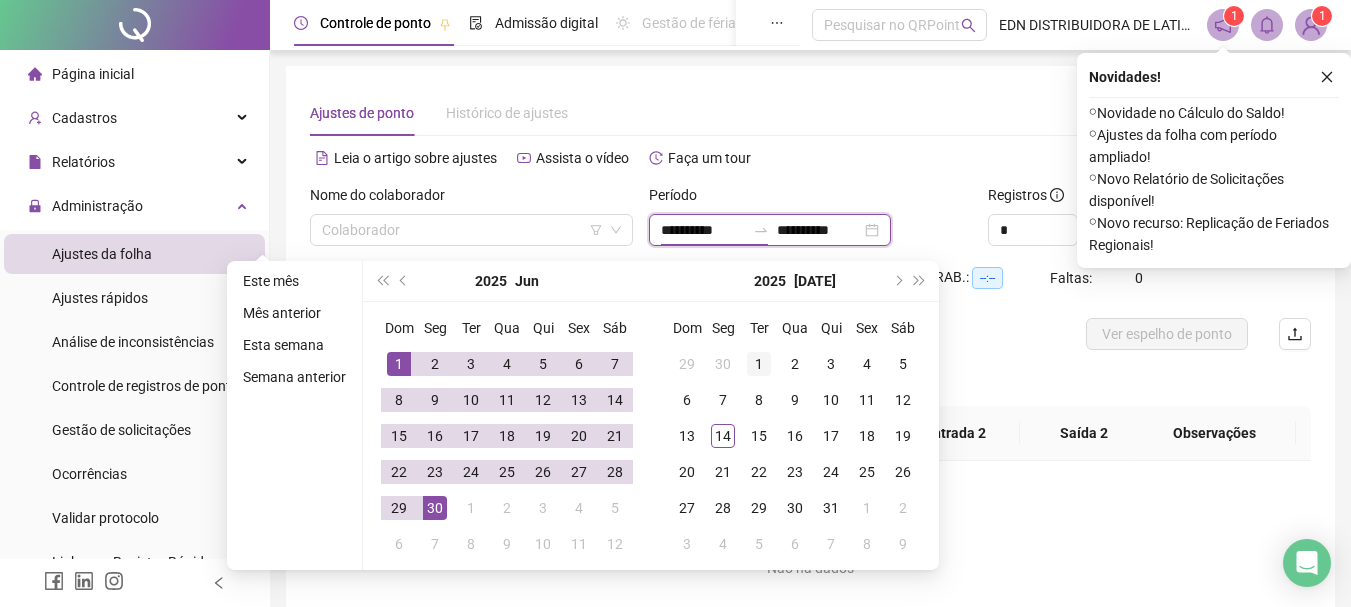 type on "**********" 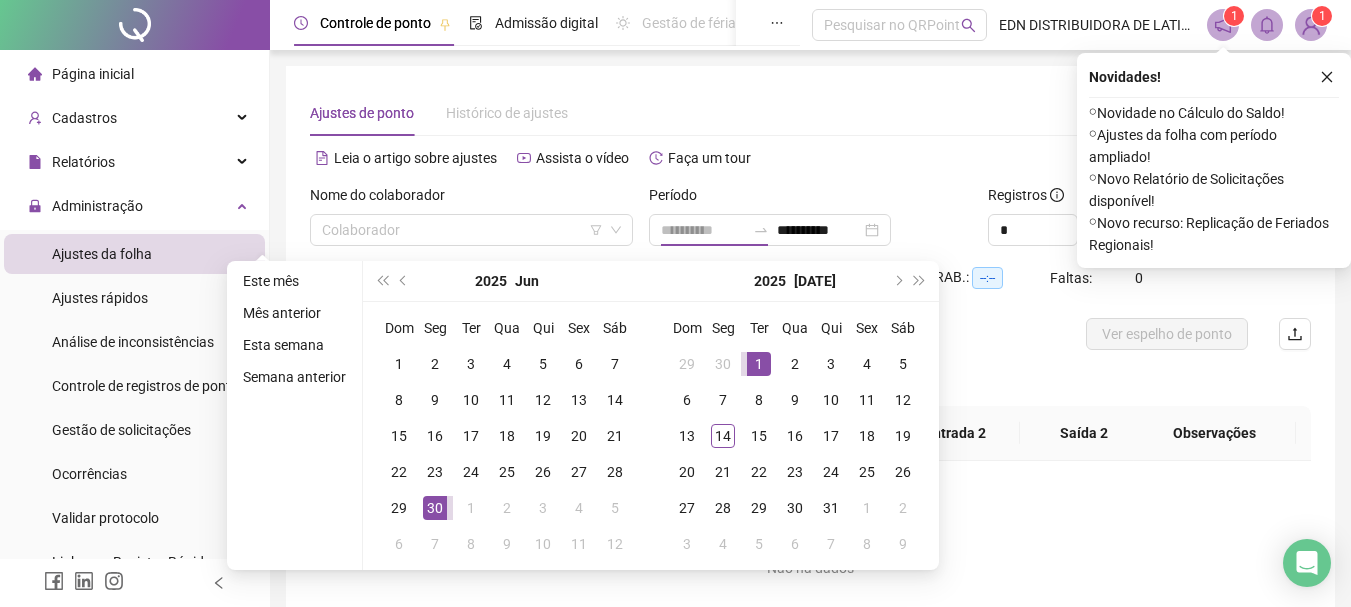 click on "1" at bounding box center (759, 364) 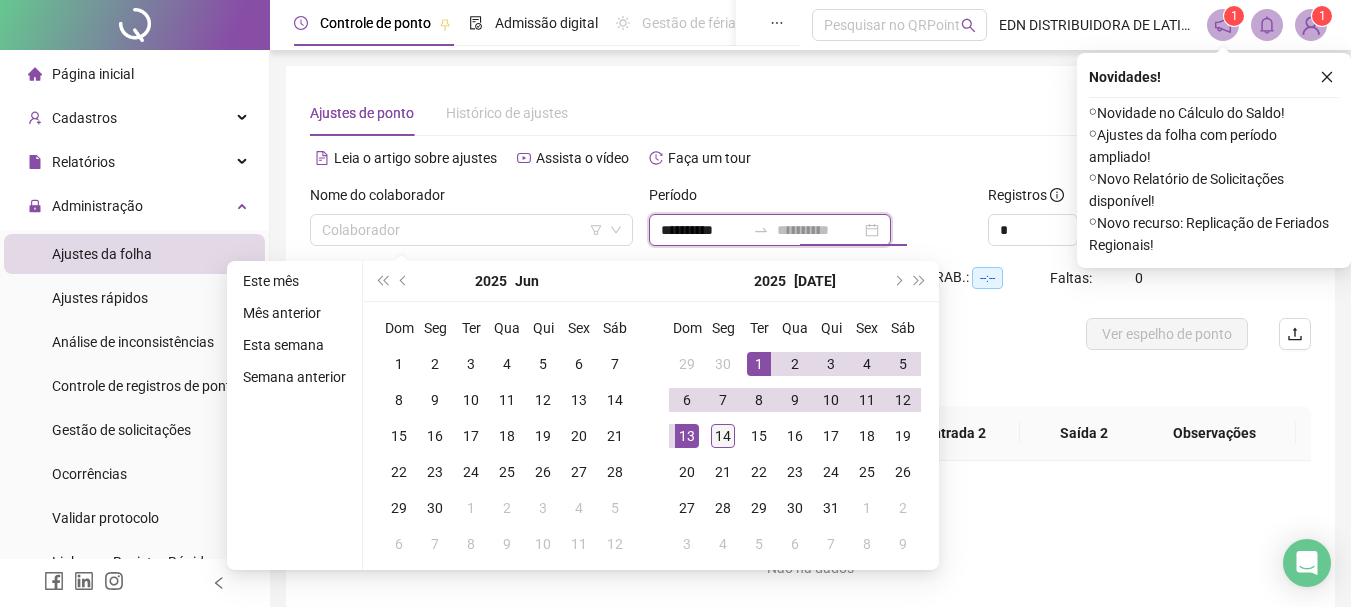 type on "**********" 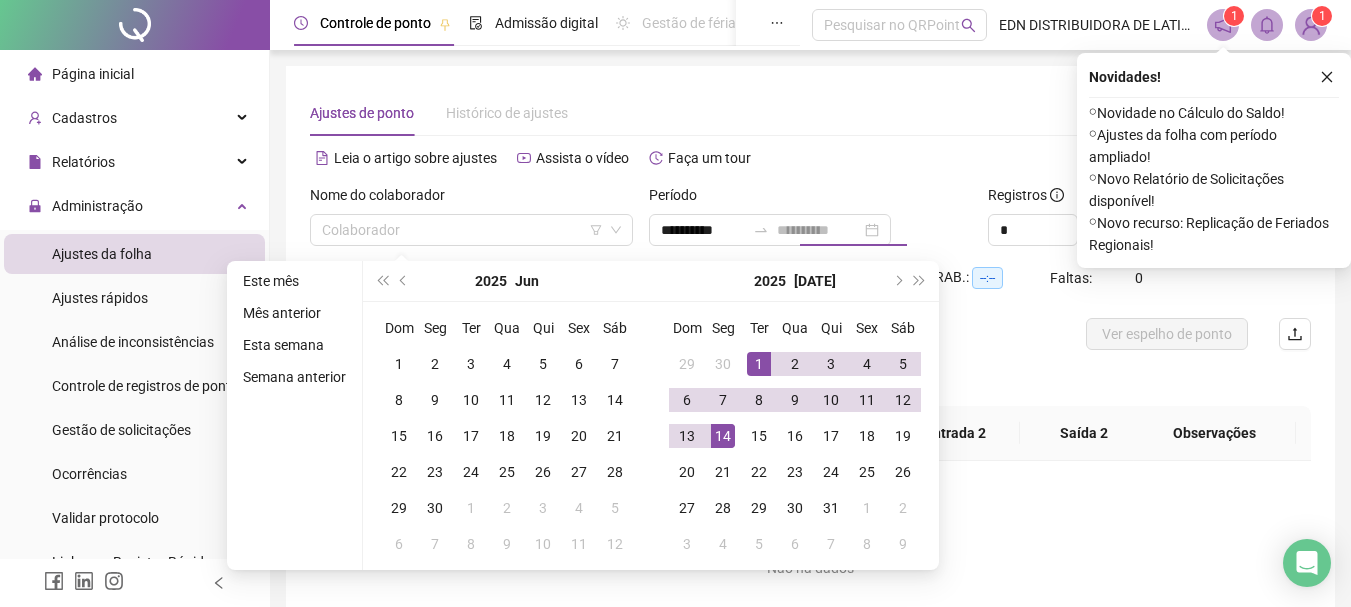 click on "14" at bounding box center [723, 436] 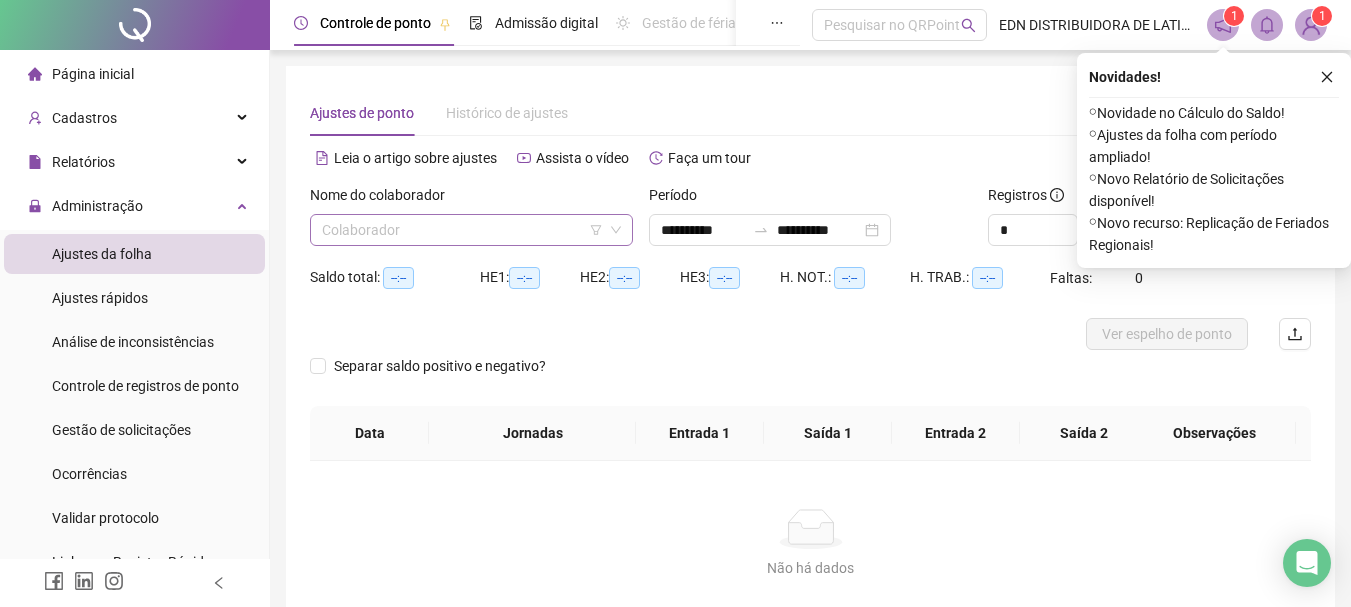 click at bounding box center (465, 230) 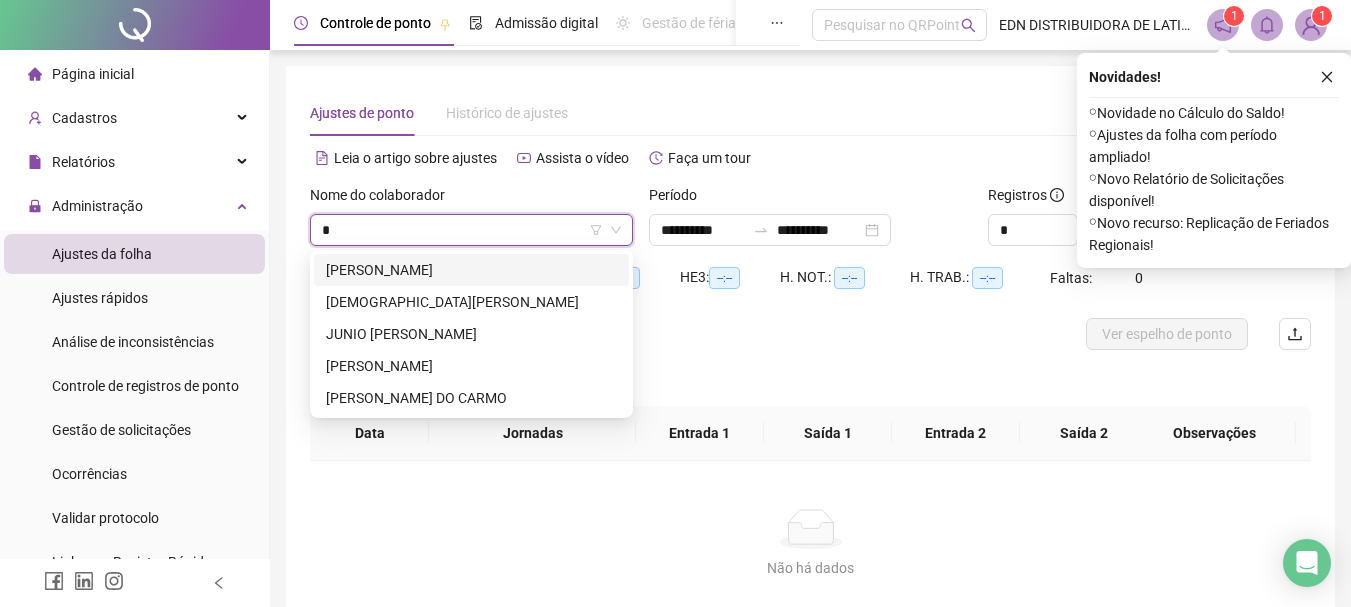 type on "**" 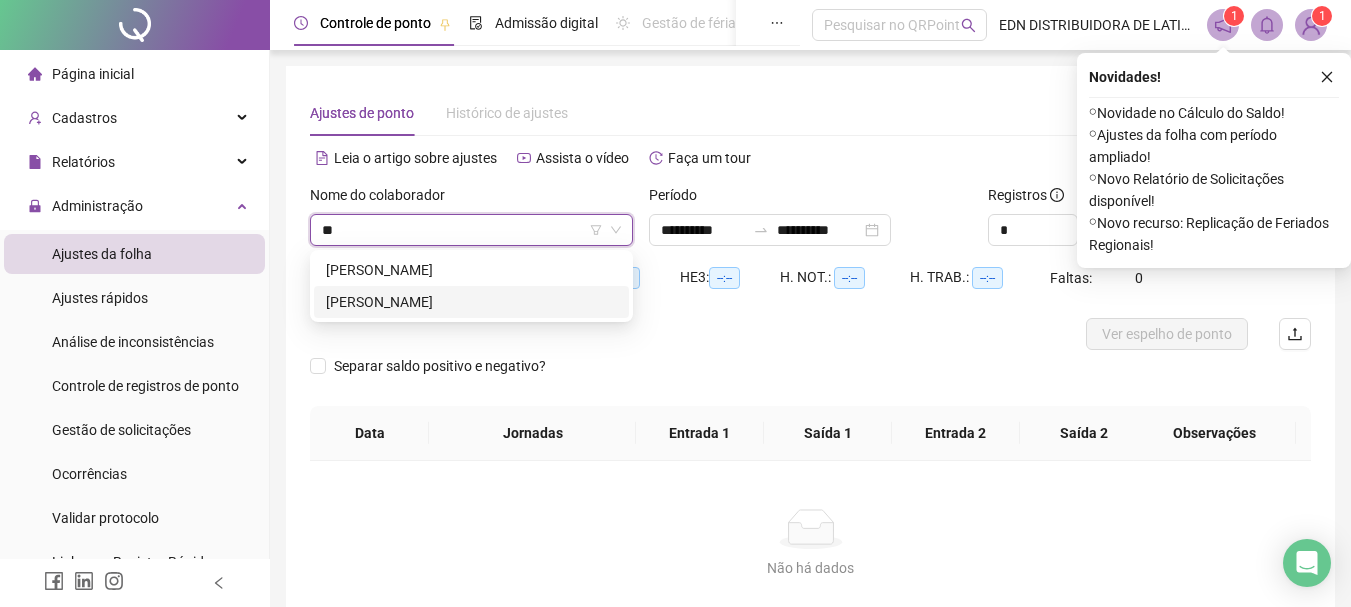 click on "[PERSON_NAME]" at bounding box center [471, 302] 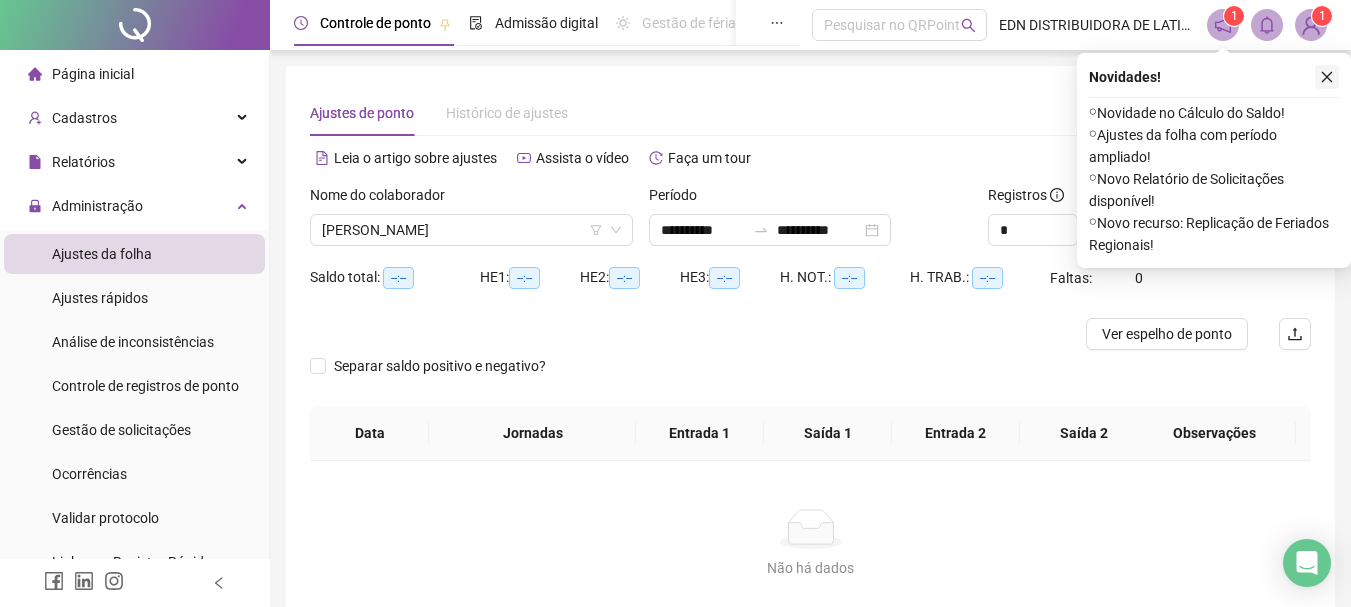 click 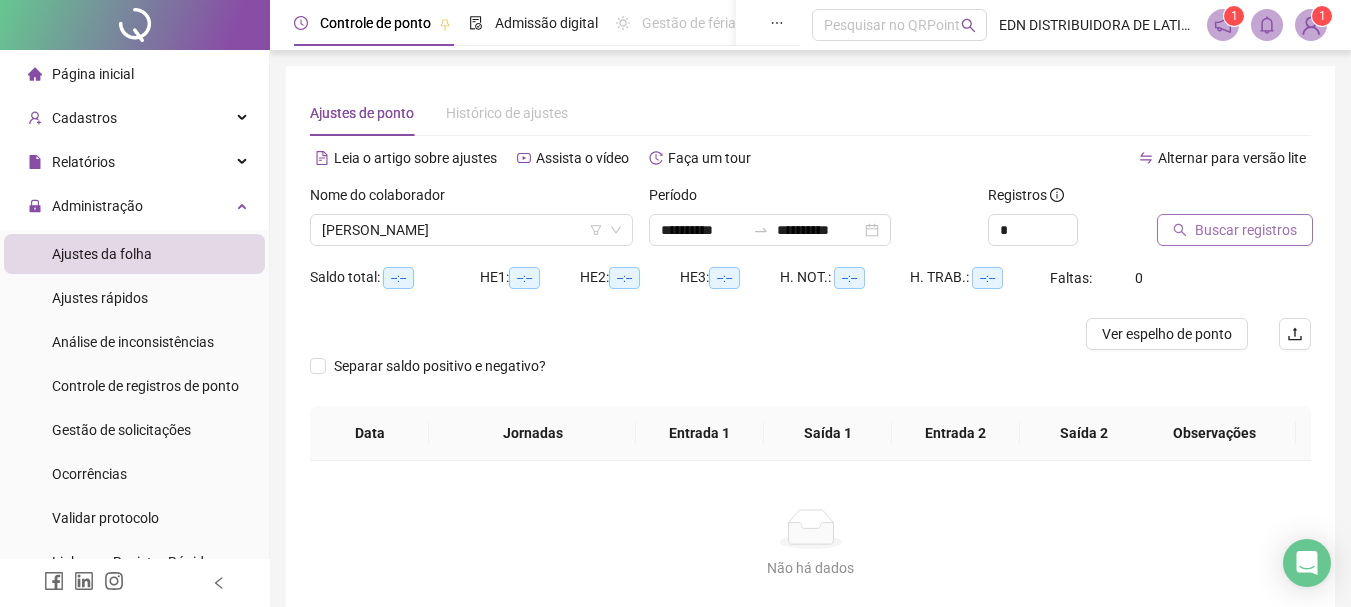 click on "Buscar registros" at bounding box center [1246, 230] 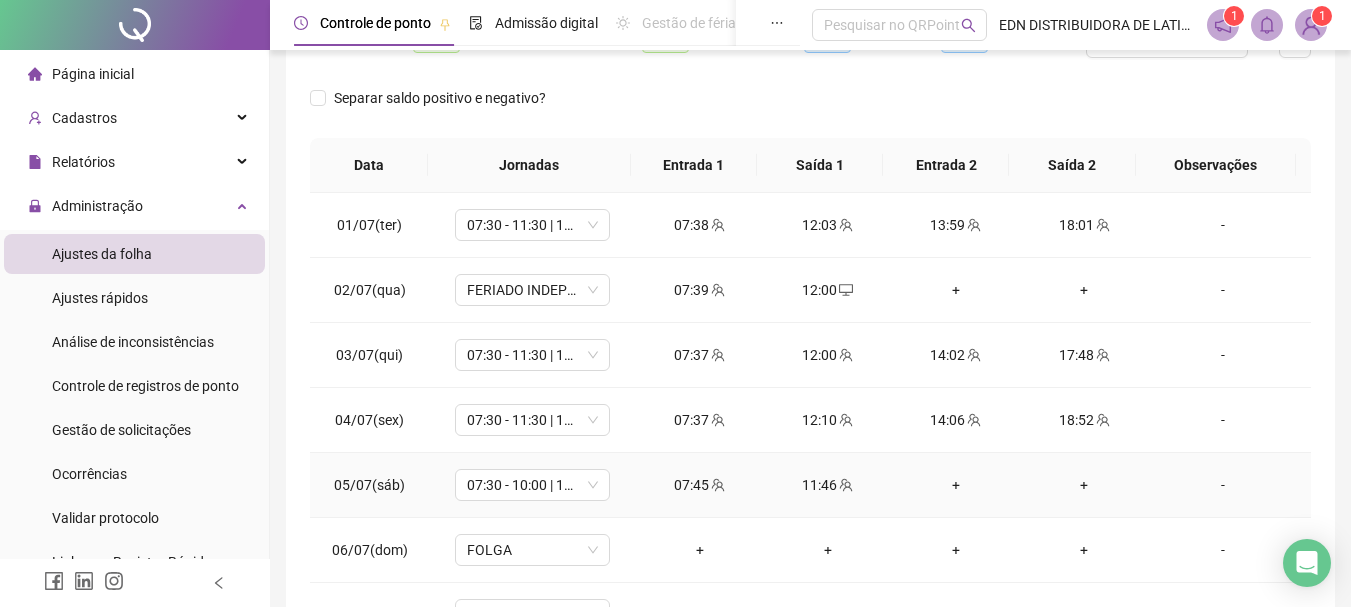 scroll, scrollTop: 400, scrollLeft: 0, axis: vertical 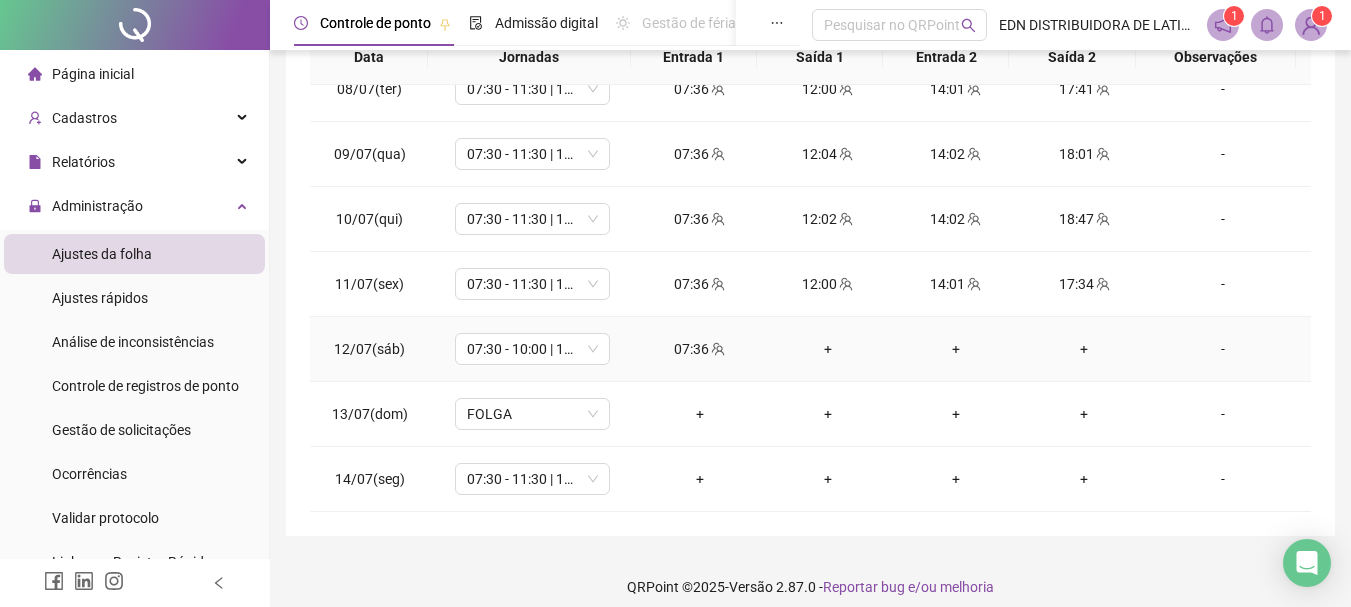 click on "+" at bounding box center (828, 349) 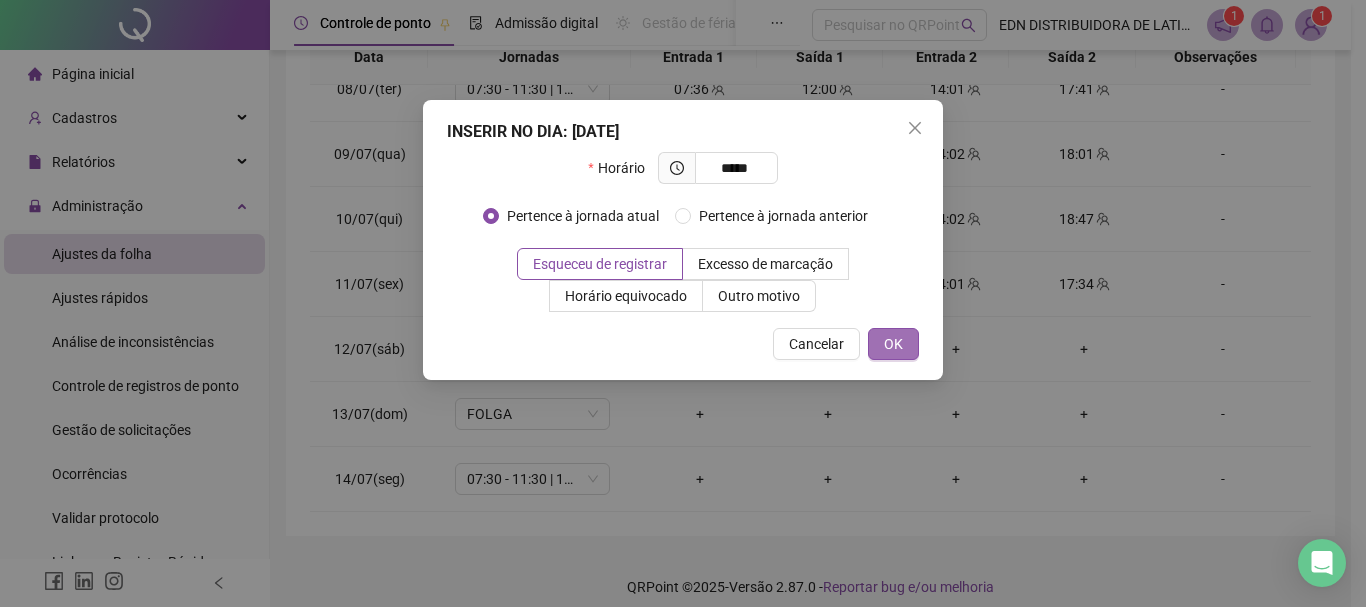 type on "*****" 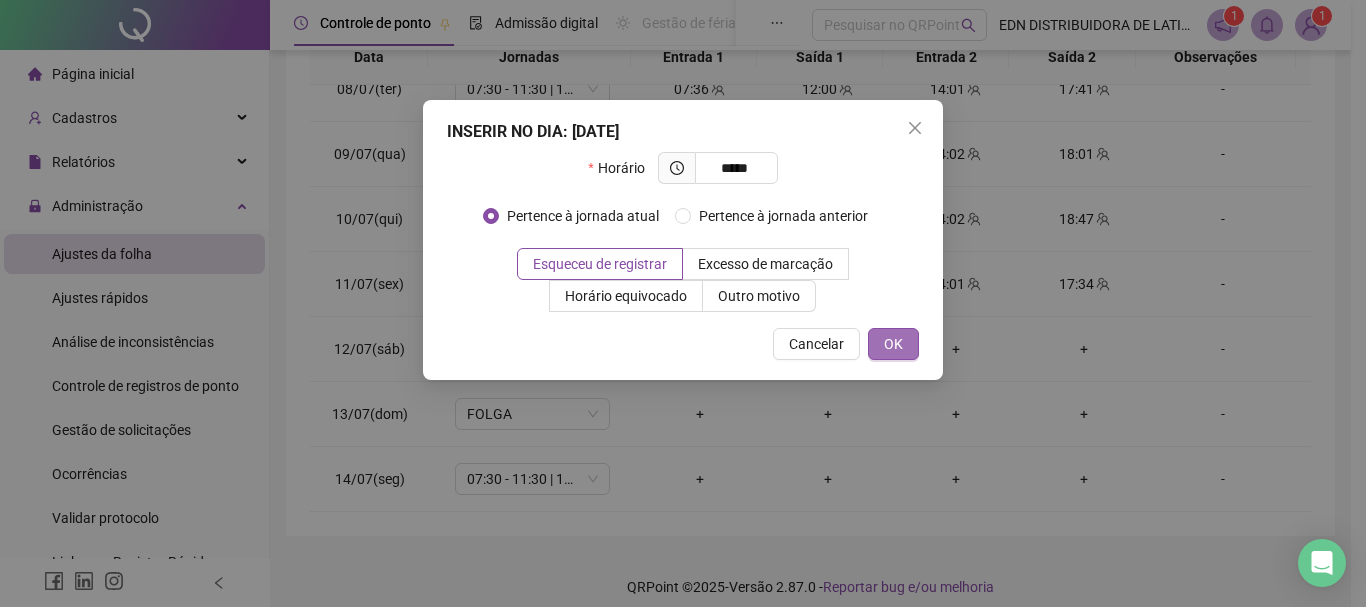 click on "OK" at bounding box center (893, 344) 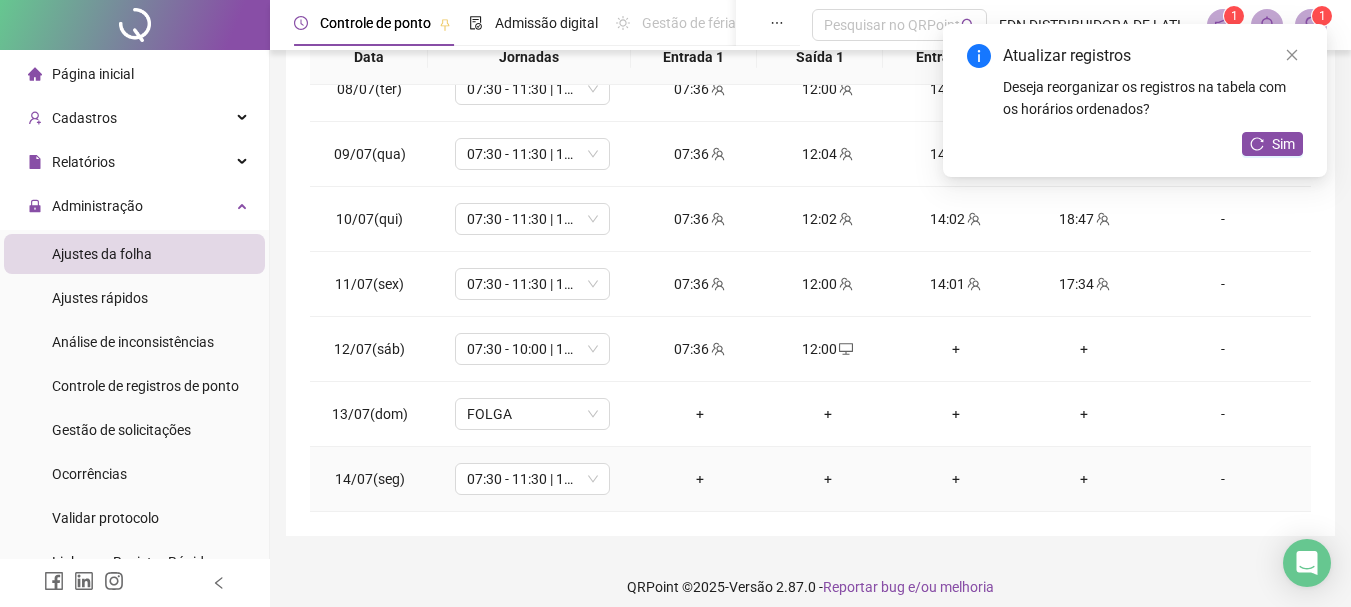 click on "+" at bounding box center [700, 479] 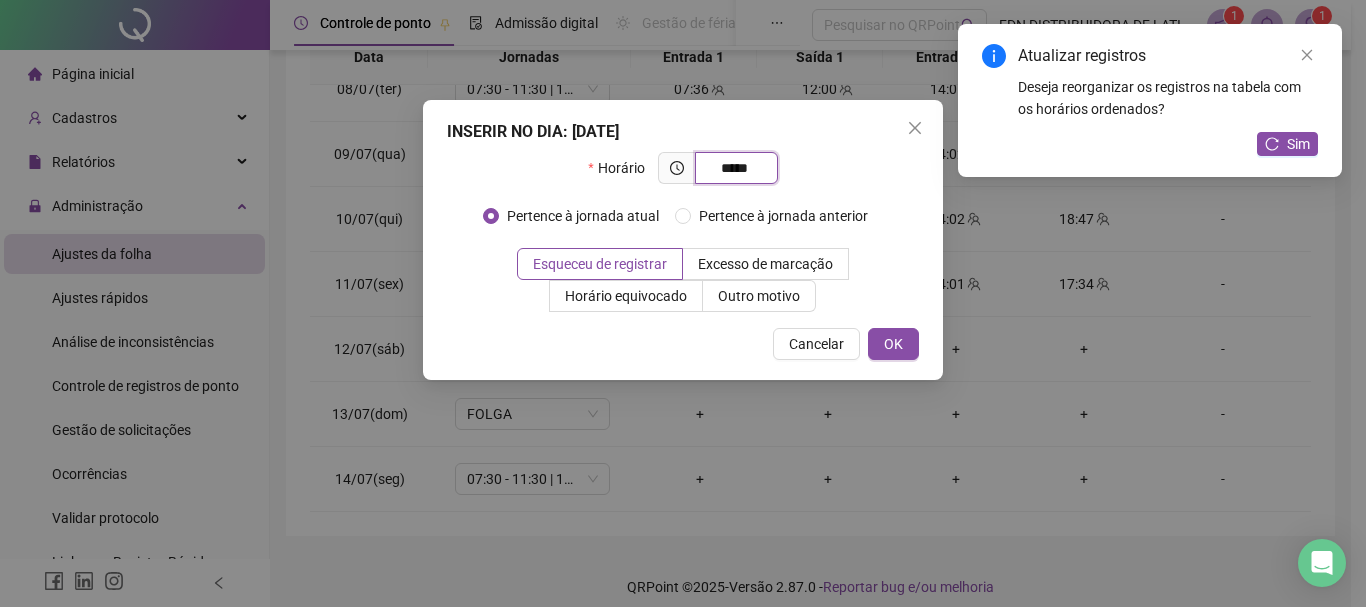 type on "*****" 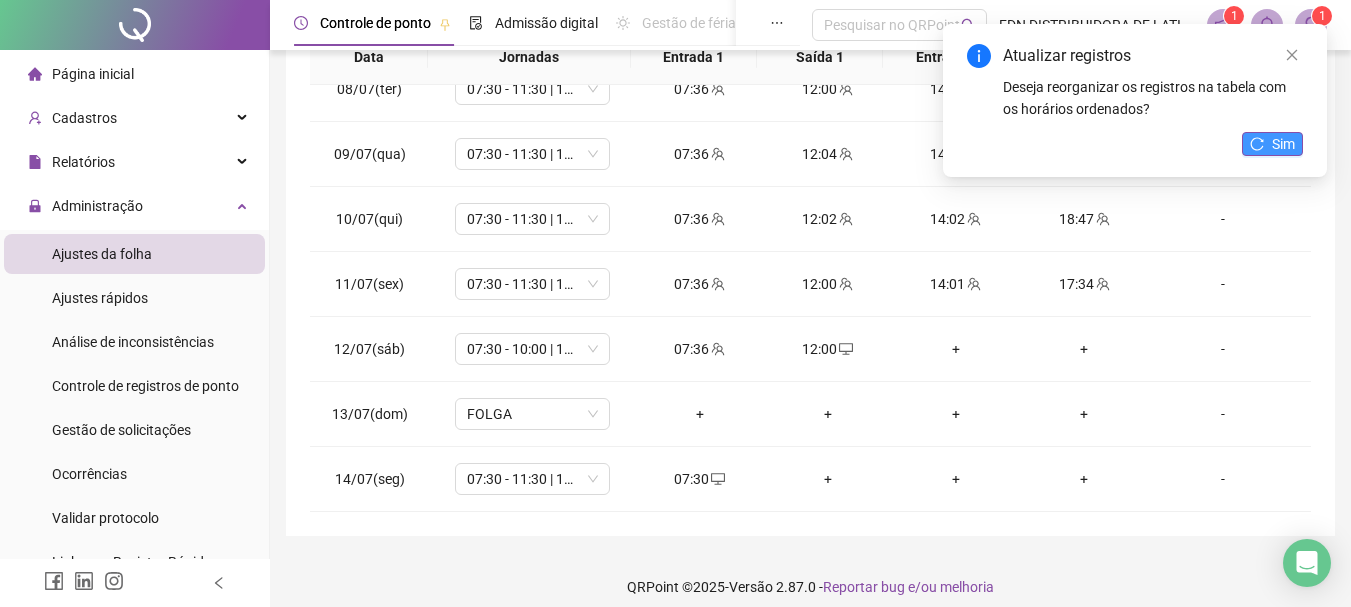 click on "Sim" at bounding box center [1283, 144] 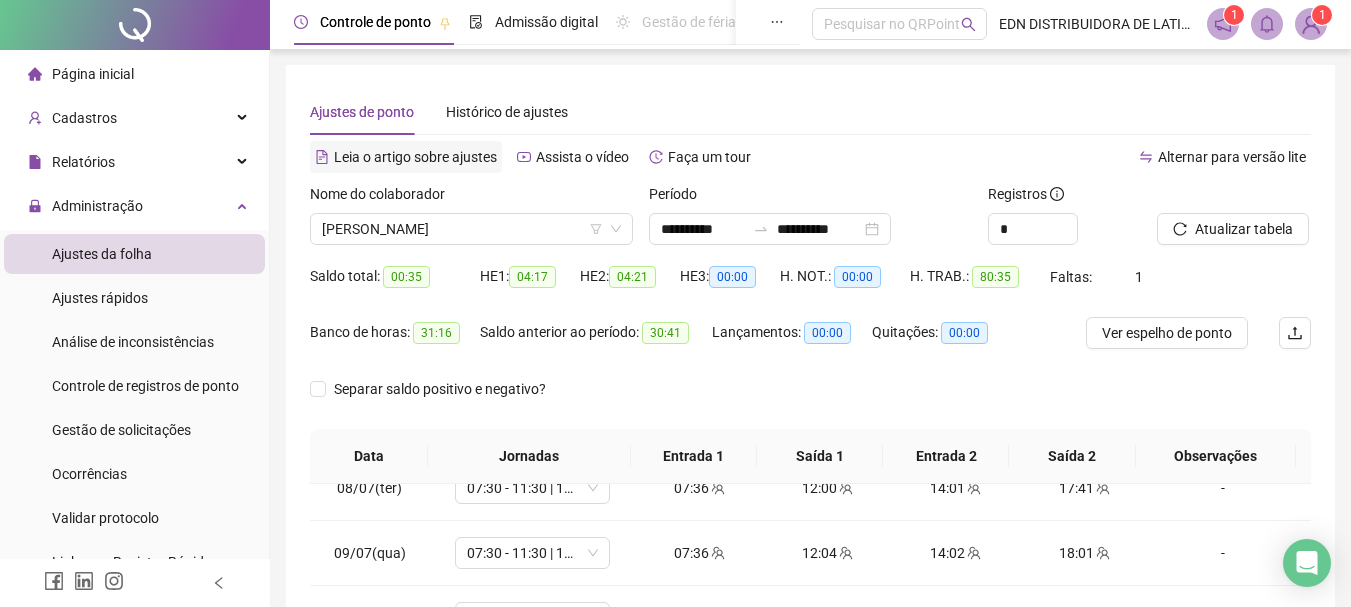 scroll, scrollTop: 0, scrollLeft: 0, axis: both 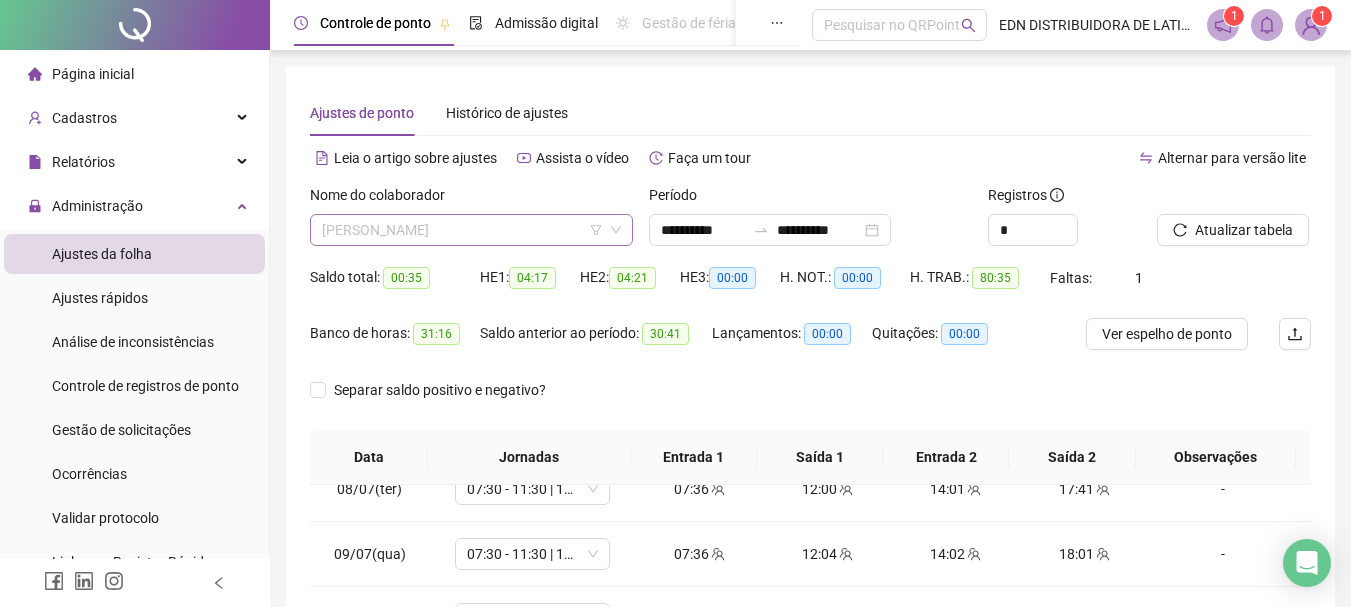 click on "[PERSON_NAME]" at bounding box center [471, 230] 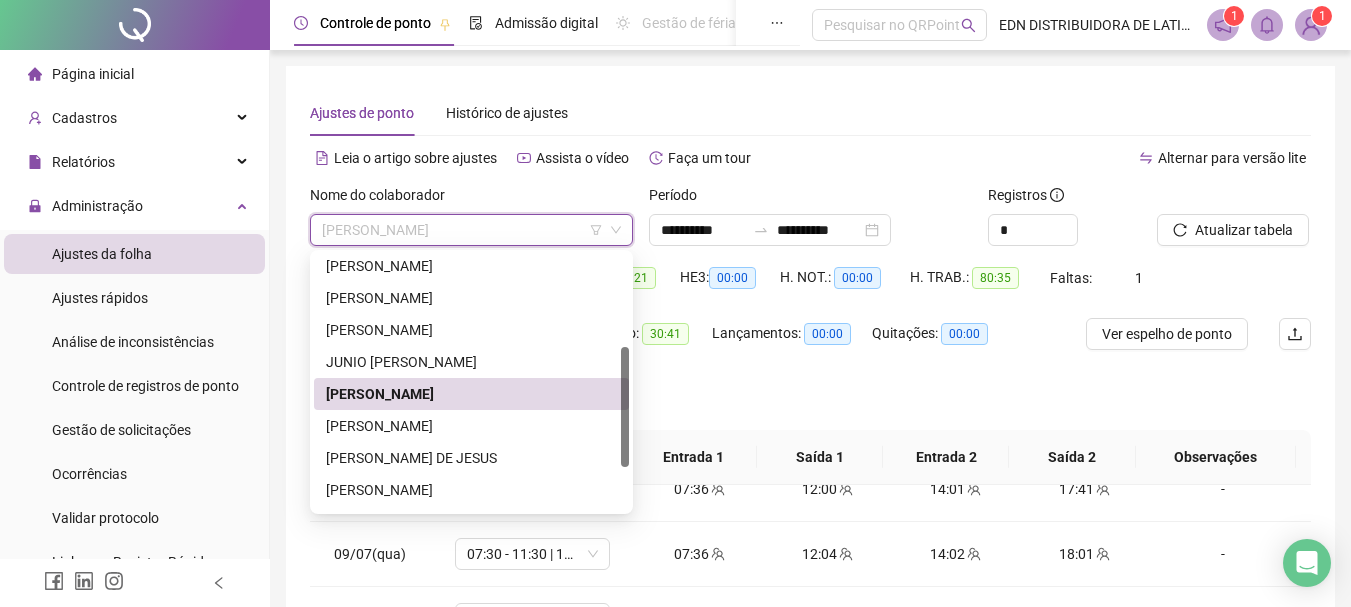 scroll, scrollTop: 288, scrollLeft: 0, axis: vertical 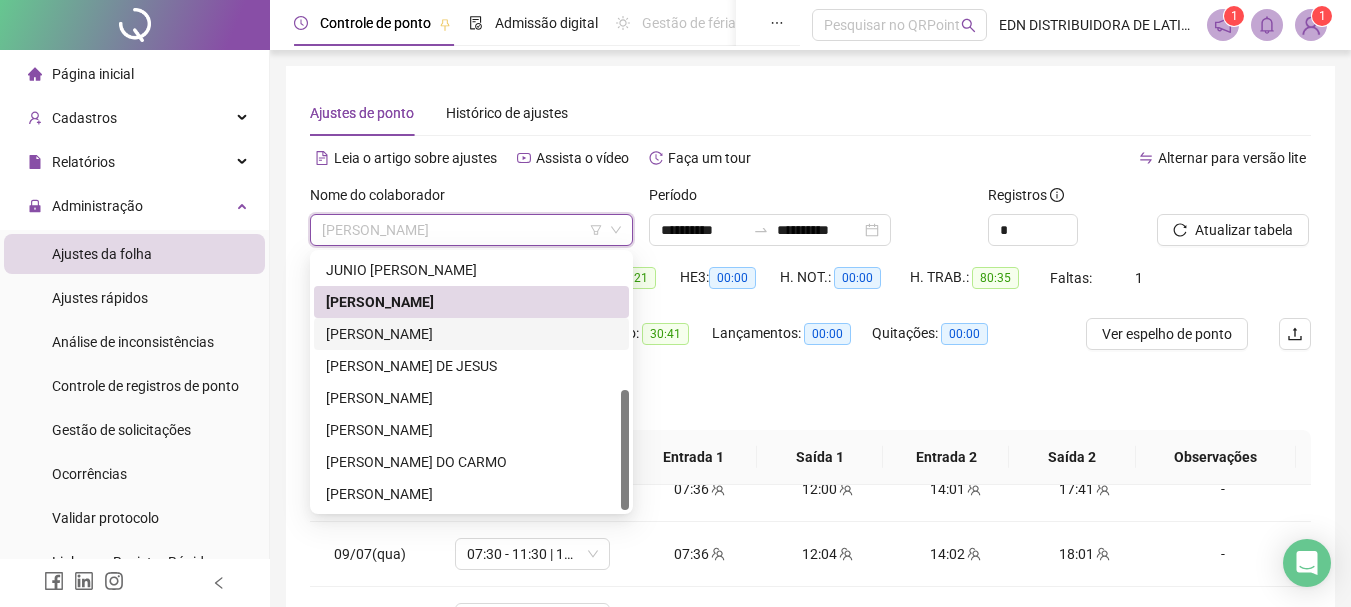 click on "[PERSON_NAME]" at bounding box center [471, 334] 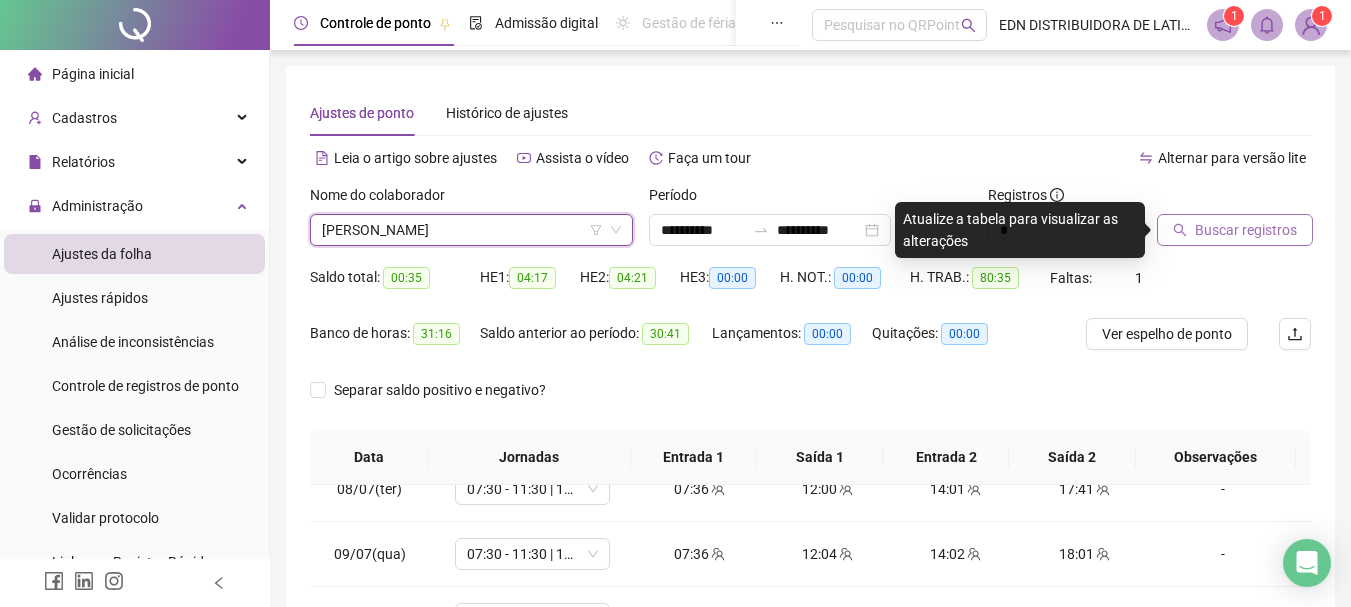 click on "Buscar registros" at bounding box center [1246, 230] 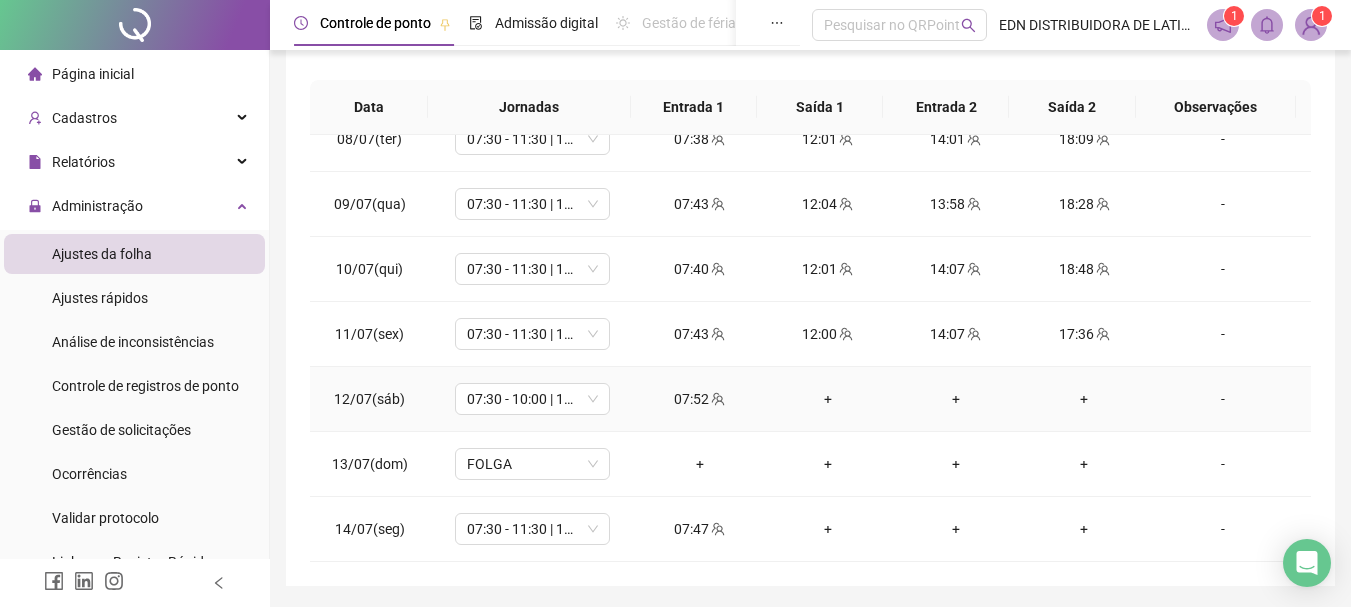 scroll, scrollTop: 415, scrollLeft: 0, axis: vertical 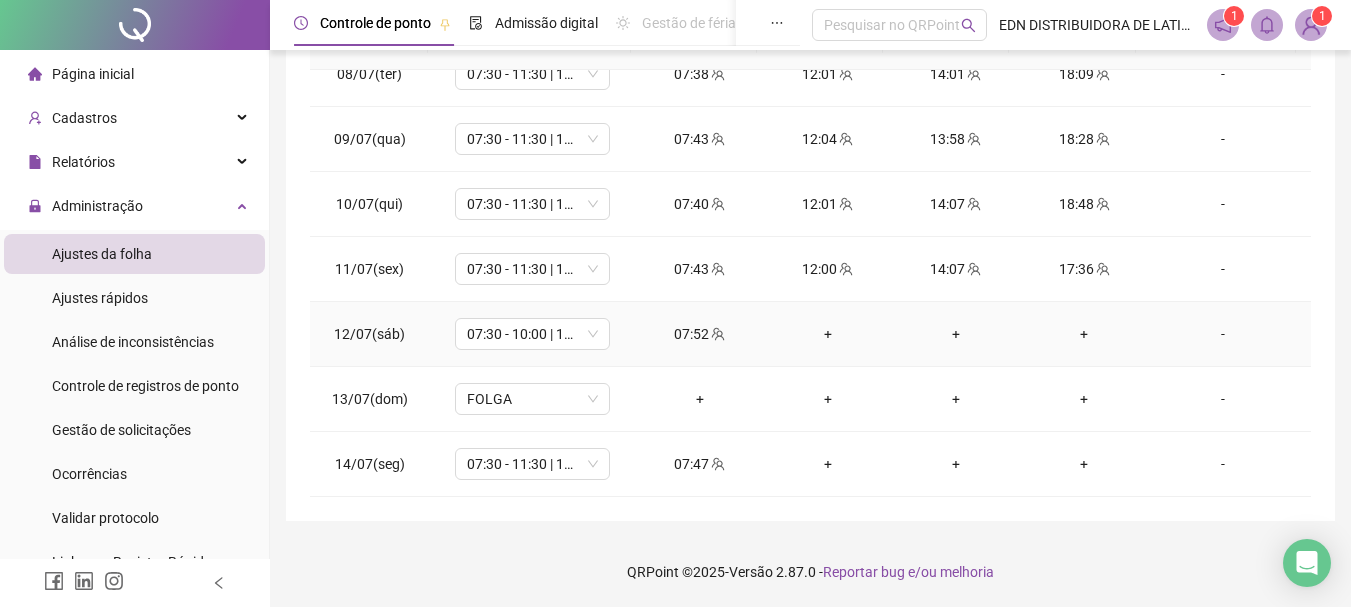 click on "+" at bounding box center [828, 334] 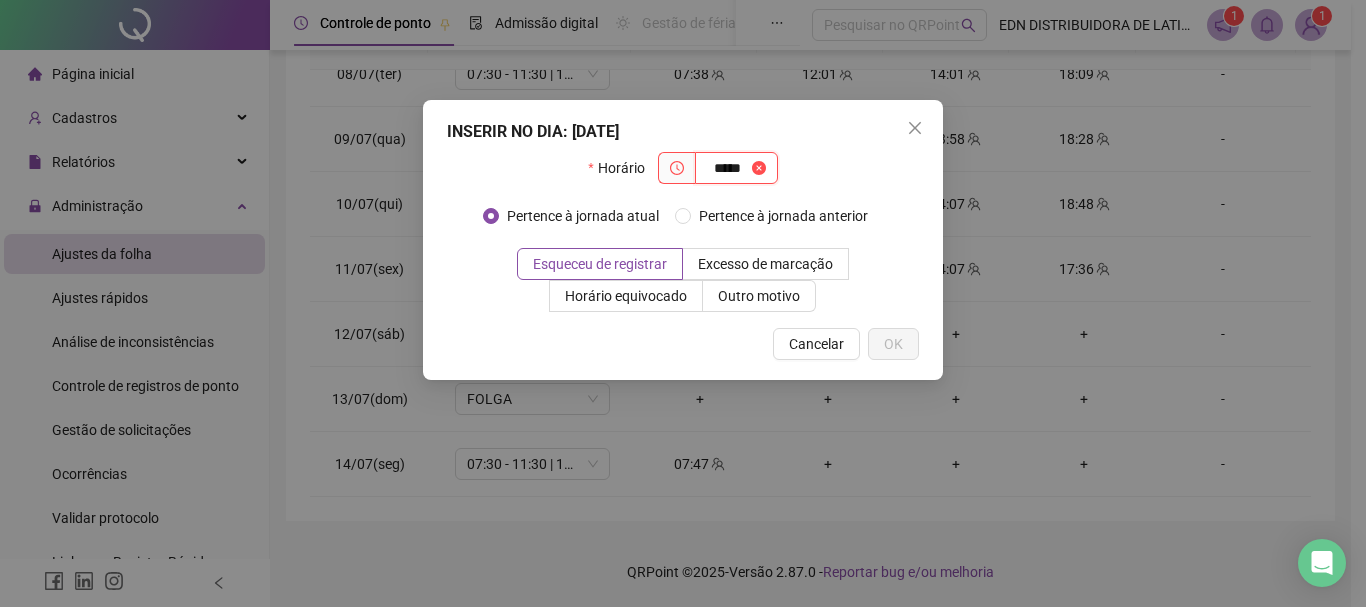 type on "*****" 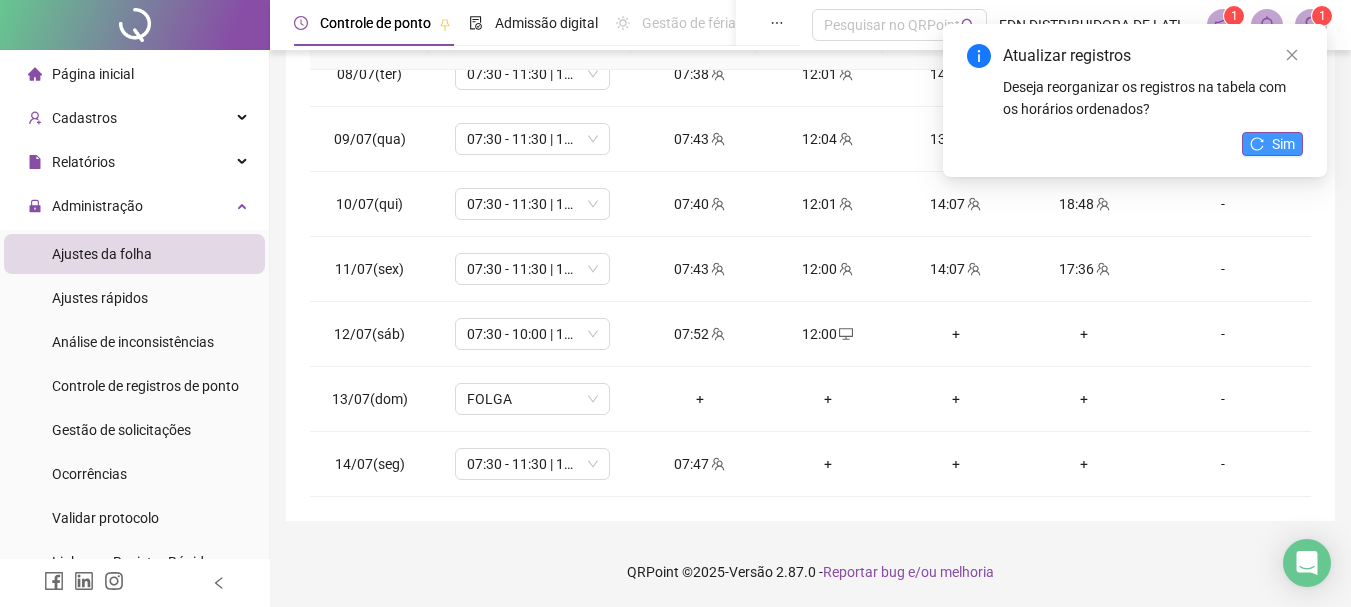 click on "Sim" at bounding box center (1272, 144) 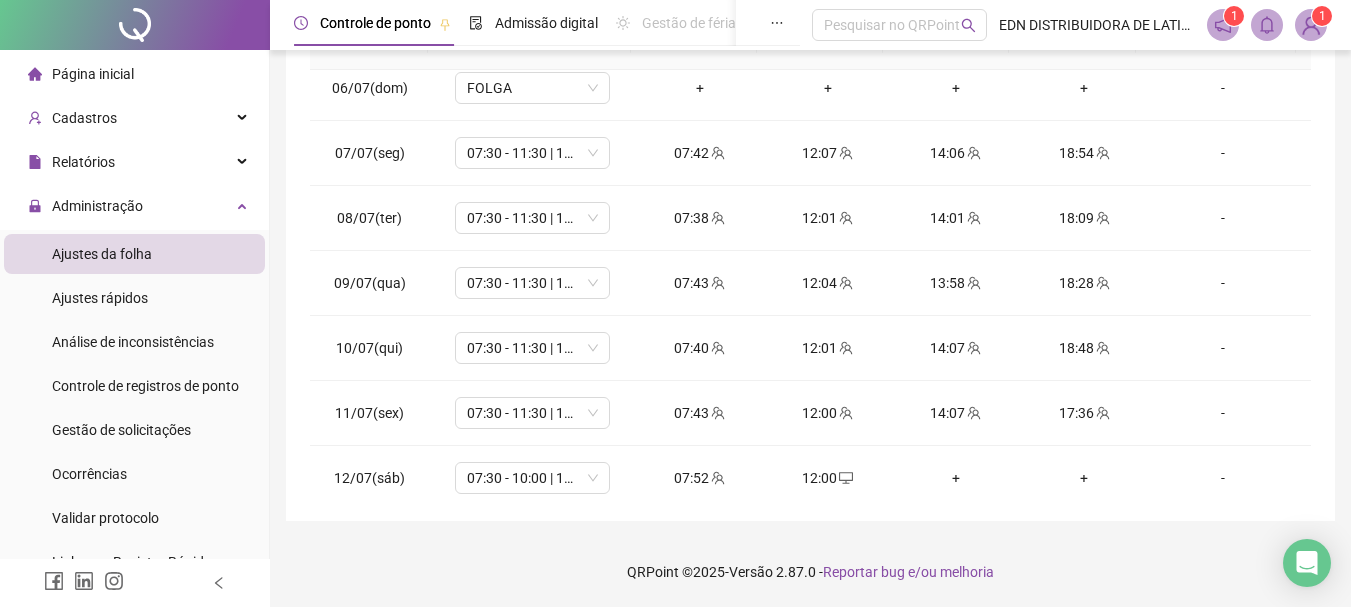 scroll, scrollTop: 0, scrollLeft: 0, axis: both 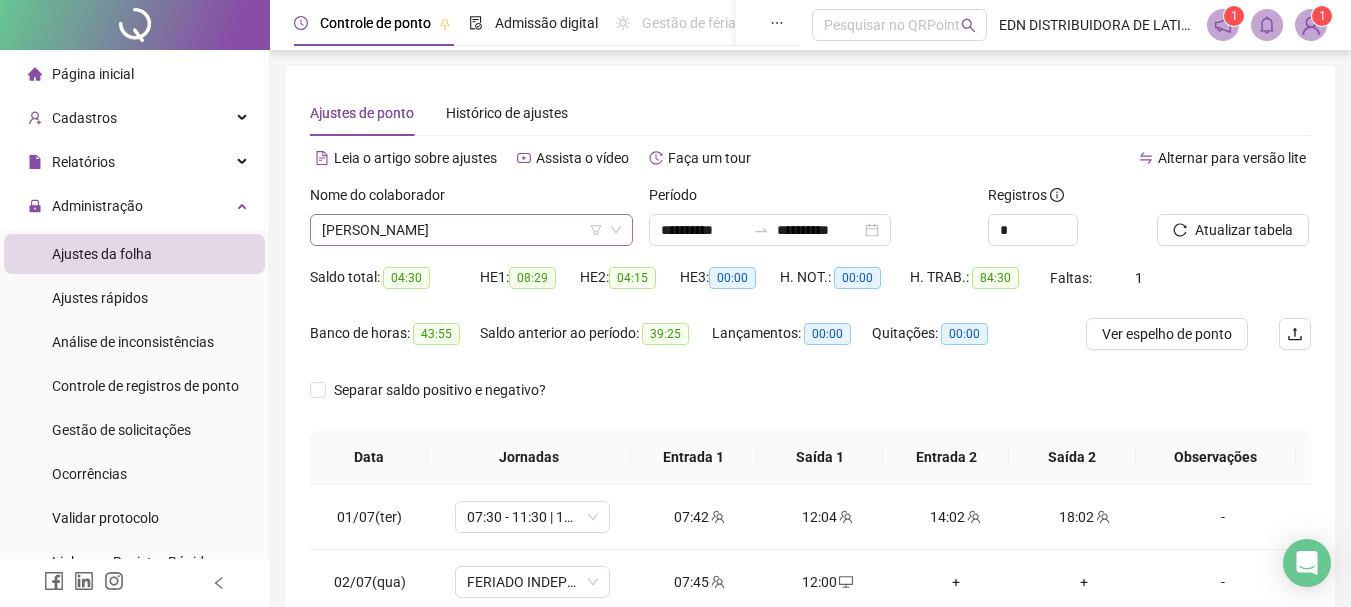 click on "[PERSON_NAME]" at bounding box center [471, 230] 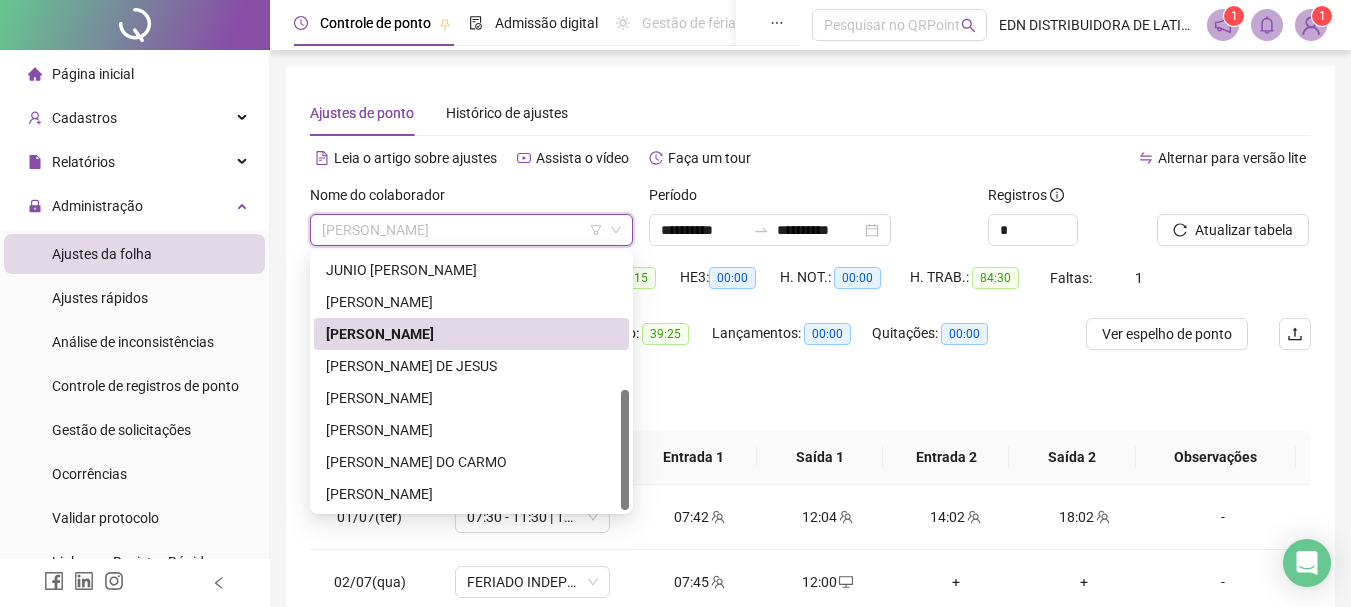 type on "*" 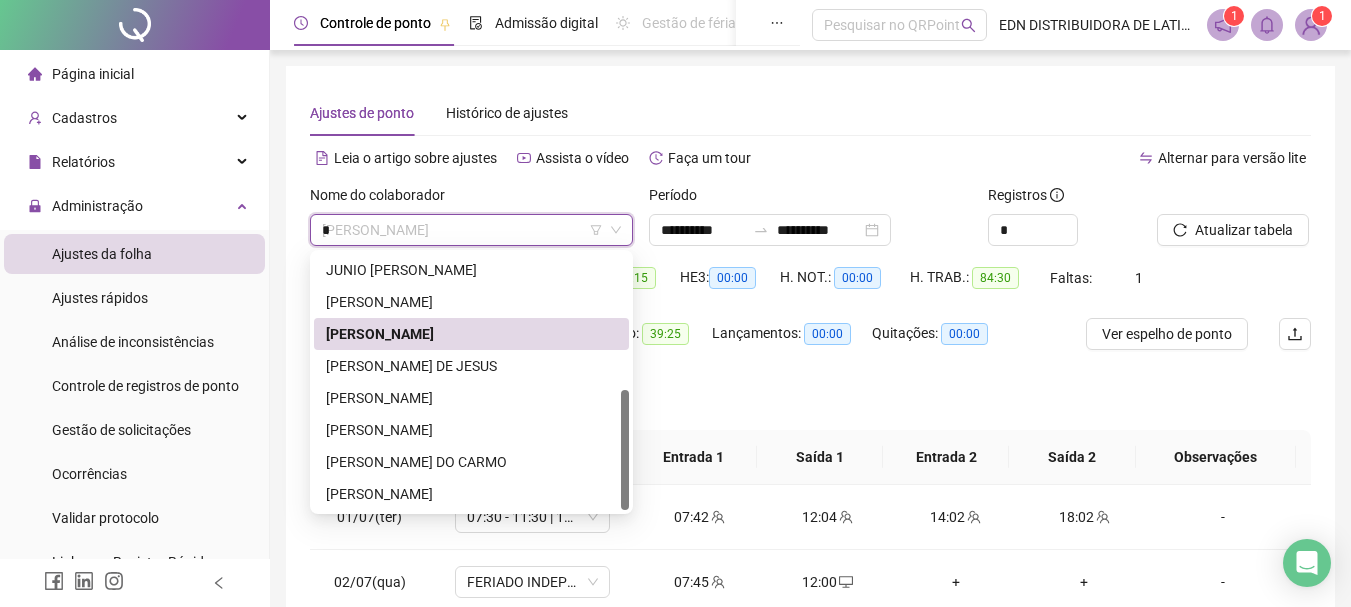 scroll, scrollTop: 0, scrollLeft: 0, axis: both 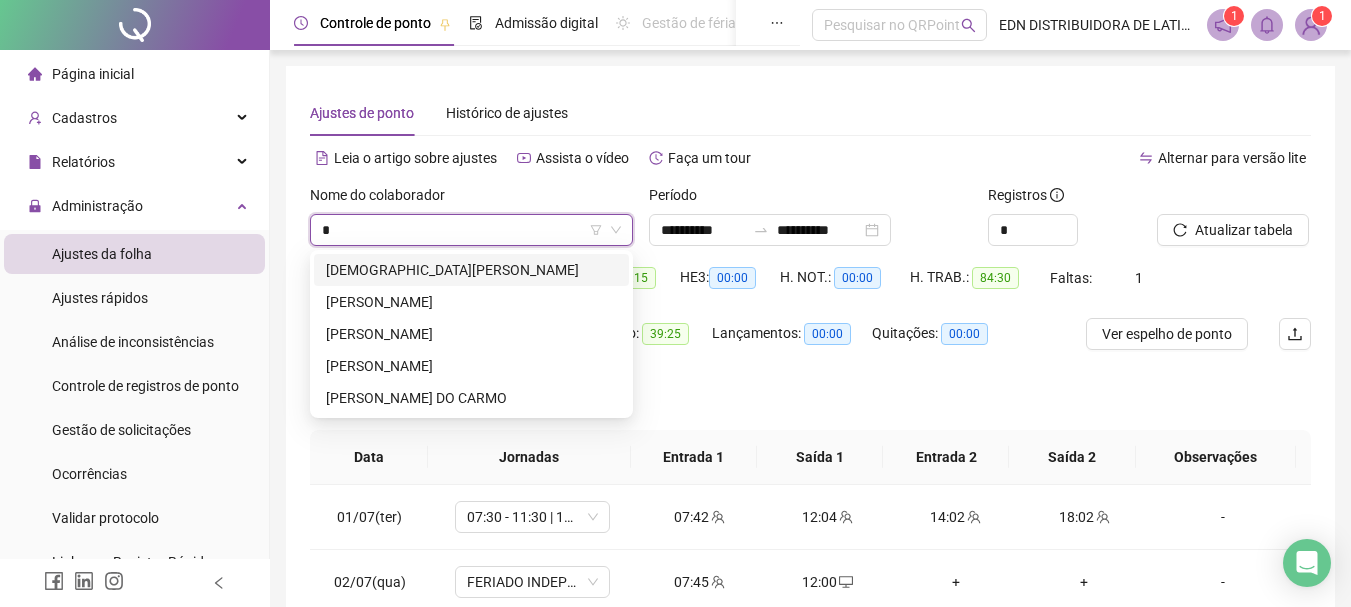 click on "[DEMOGRAPHIC_DATA][PERSON_NAME]" at bounding box center (471, 270) 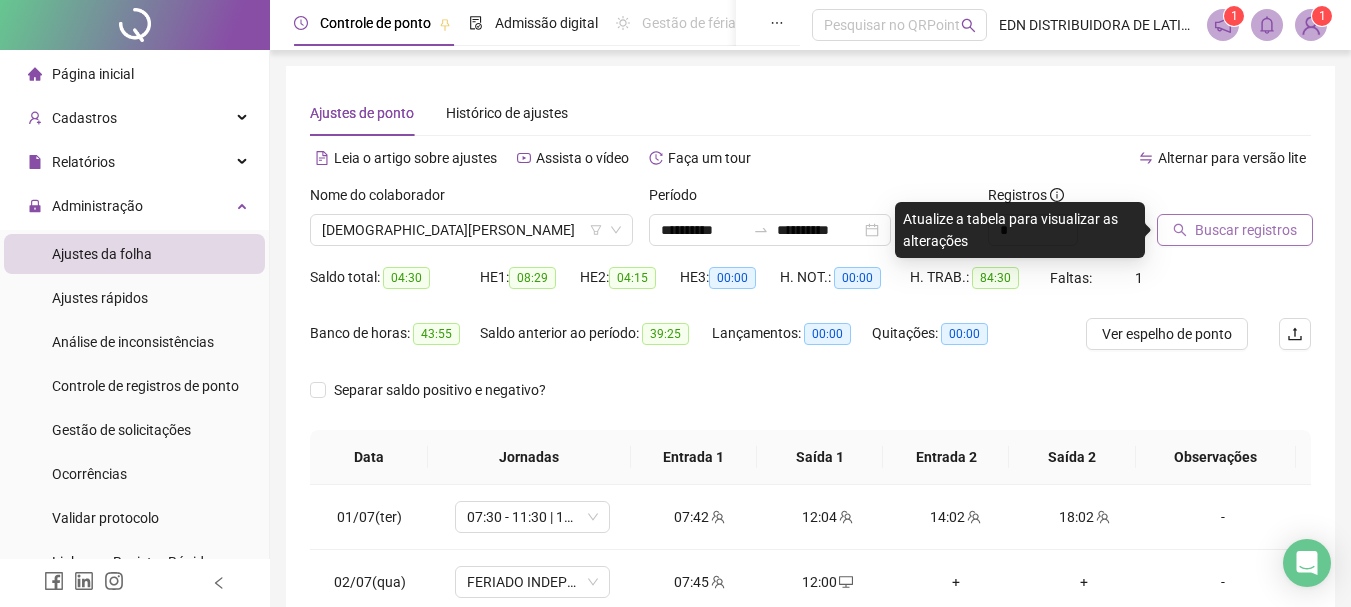 click on "Buscar registros" at bounding box center [1246, 230] 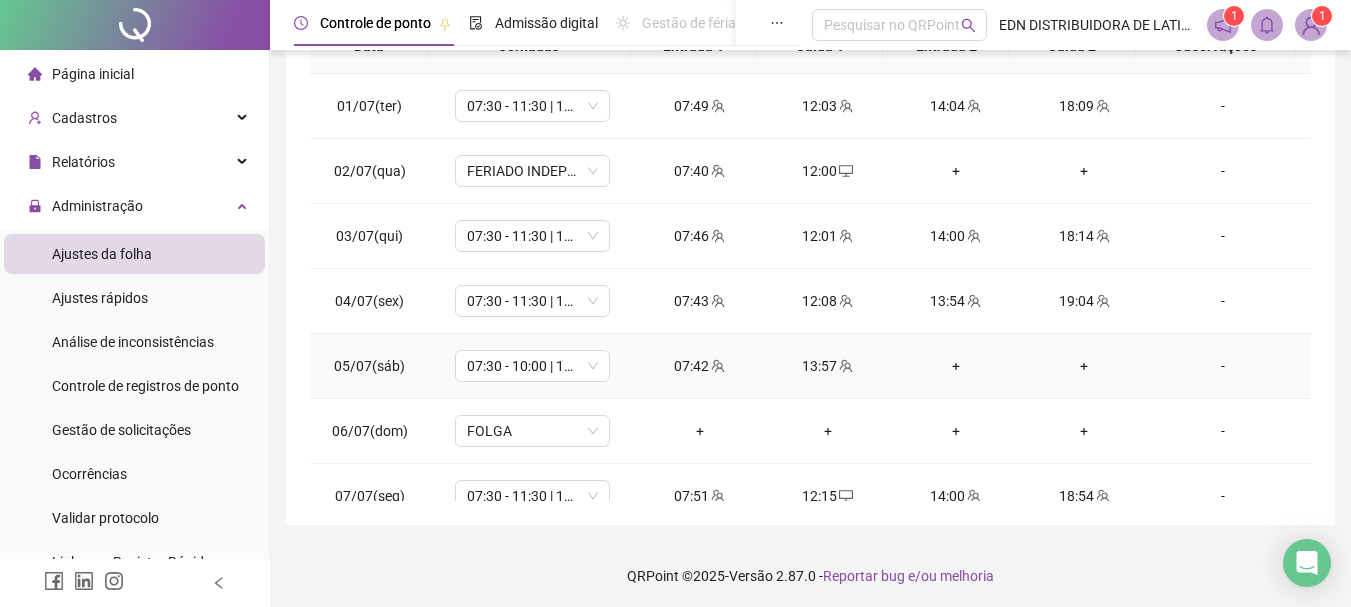 scroll, scrollTop: 415, scrollLeft: 0, axis: vertical 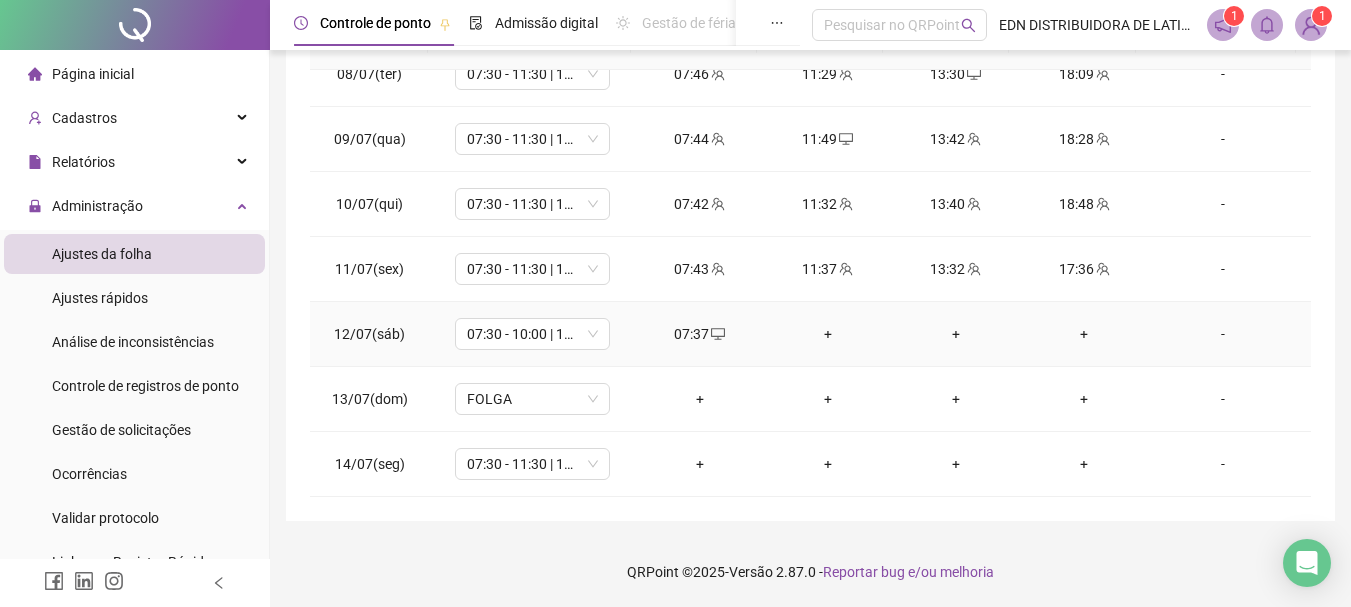 click on "+" at bounding box center [828, 334] 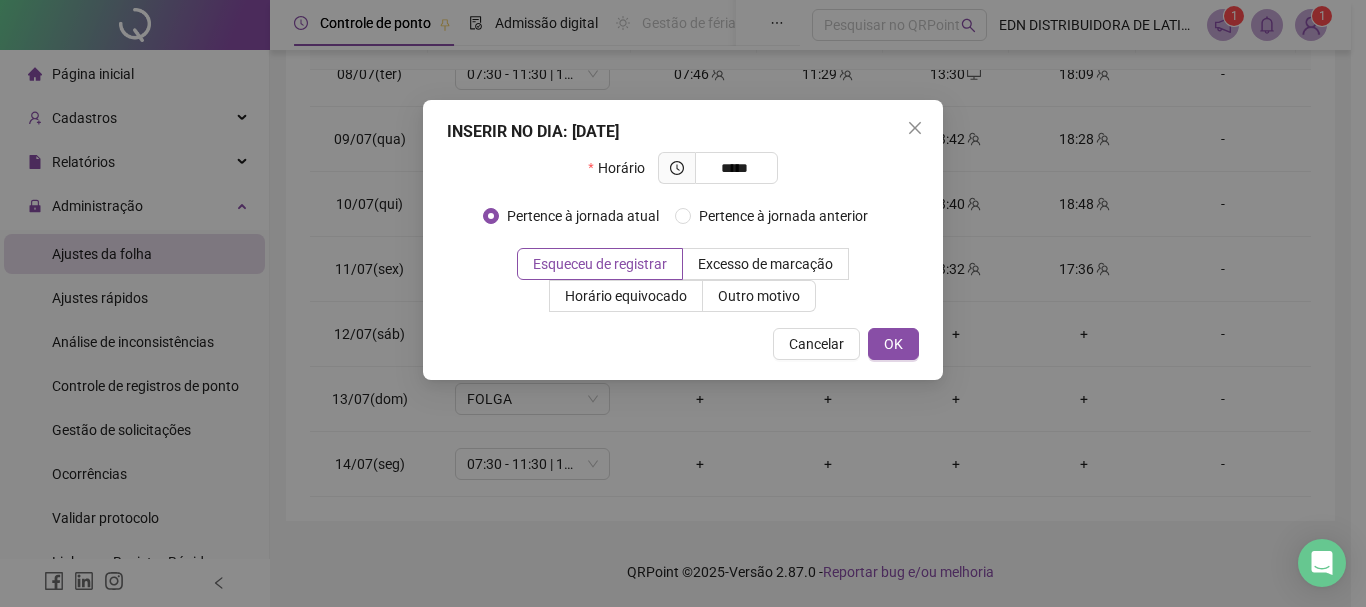 type on "*****" 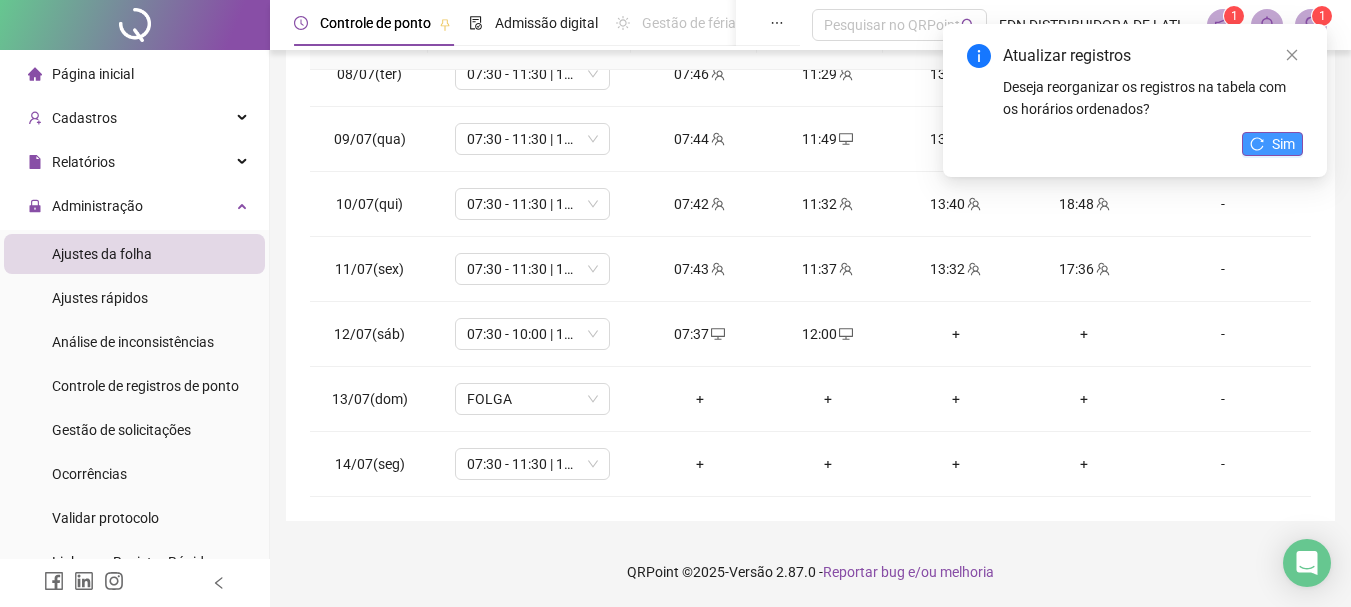 click on "Sim" at bounding box center [1283, 144] 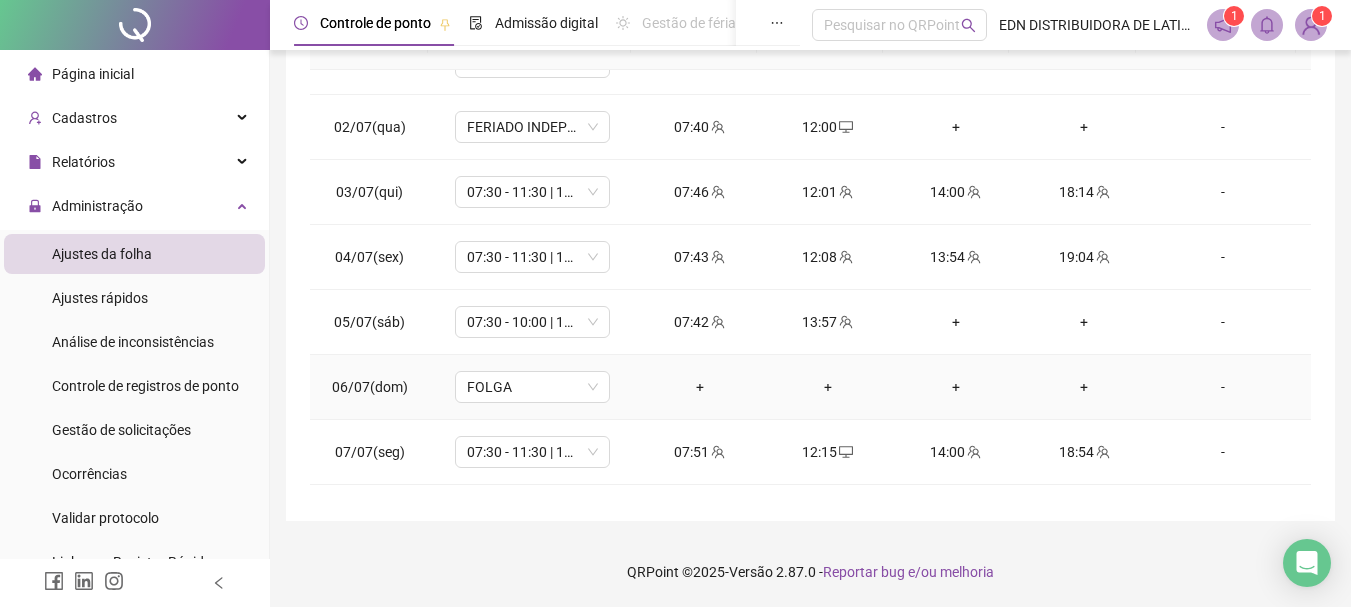 scroll, scrollTop: 0, scrollLeft: 0, axis: both 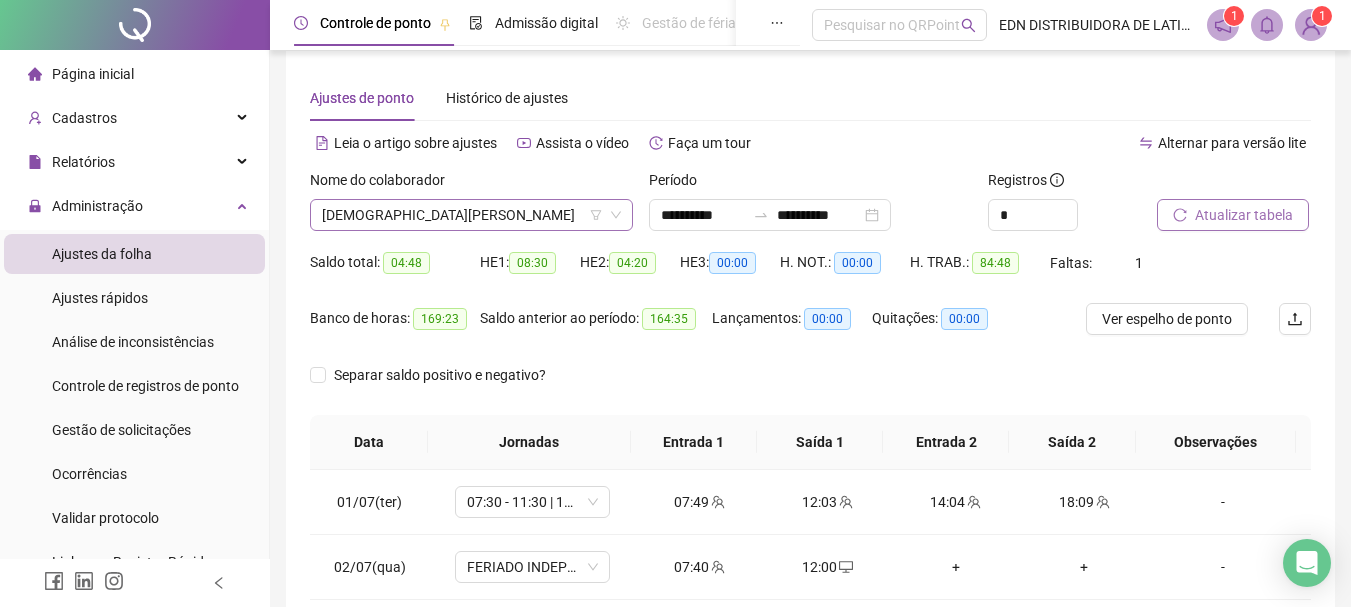 click on "[DEMOGRAPHIC_DATA][PERSON_NAME]" at bounding box center [471, 215] 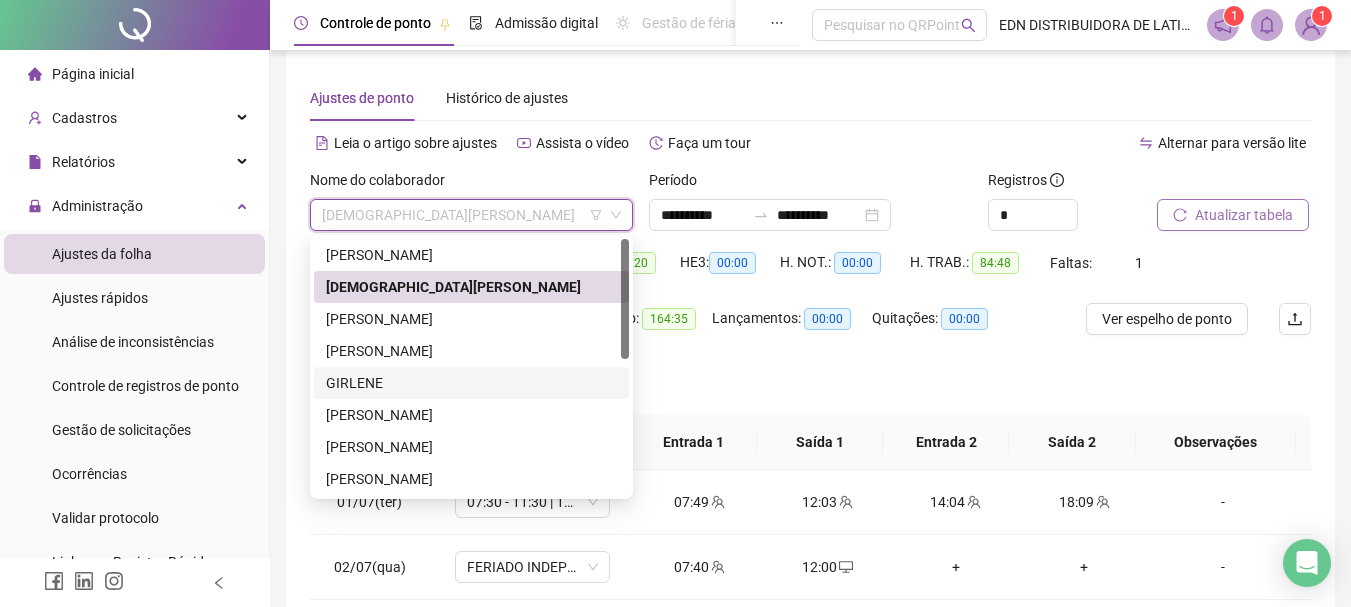 click on "GIRLENE" at bounding box center (471, 383) 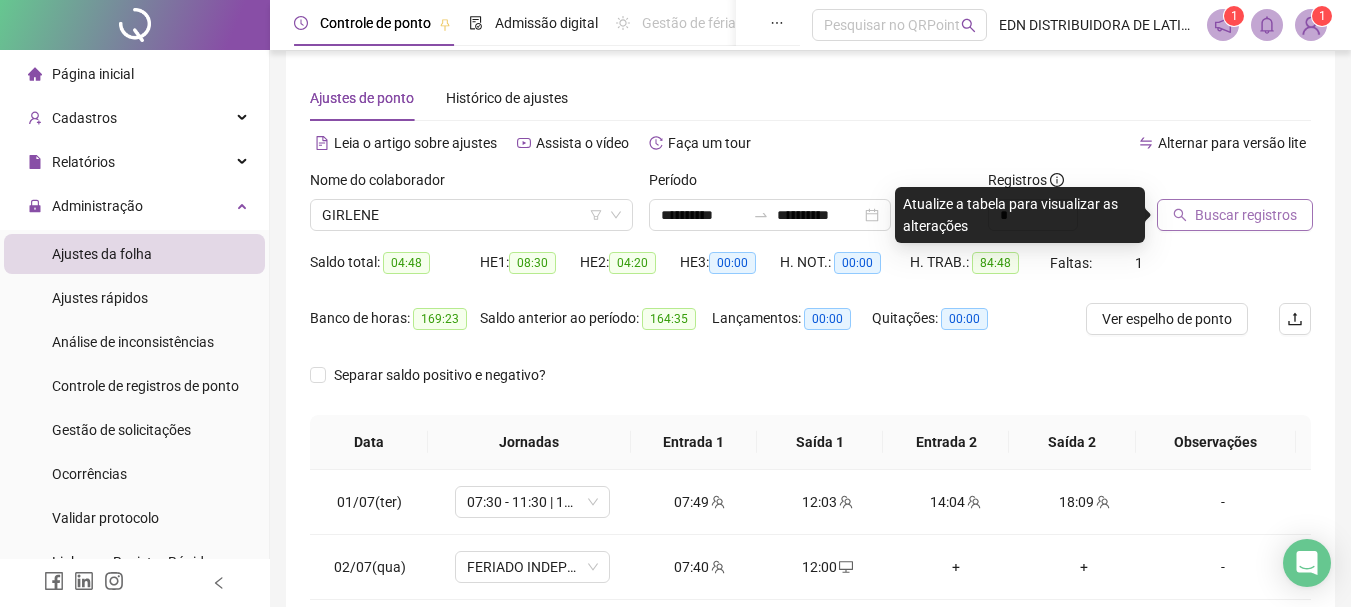 click on "Buscar registros" at bounding box center [1246, 215] 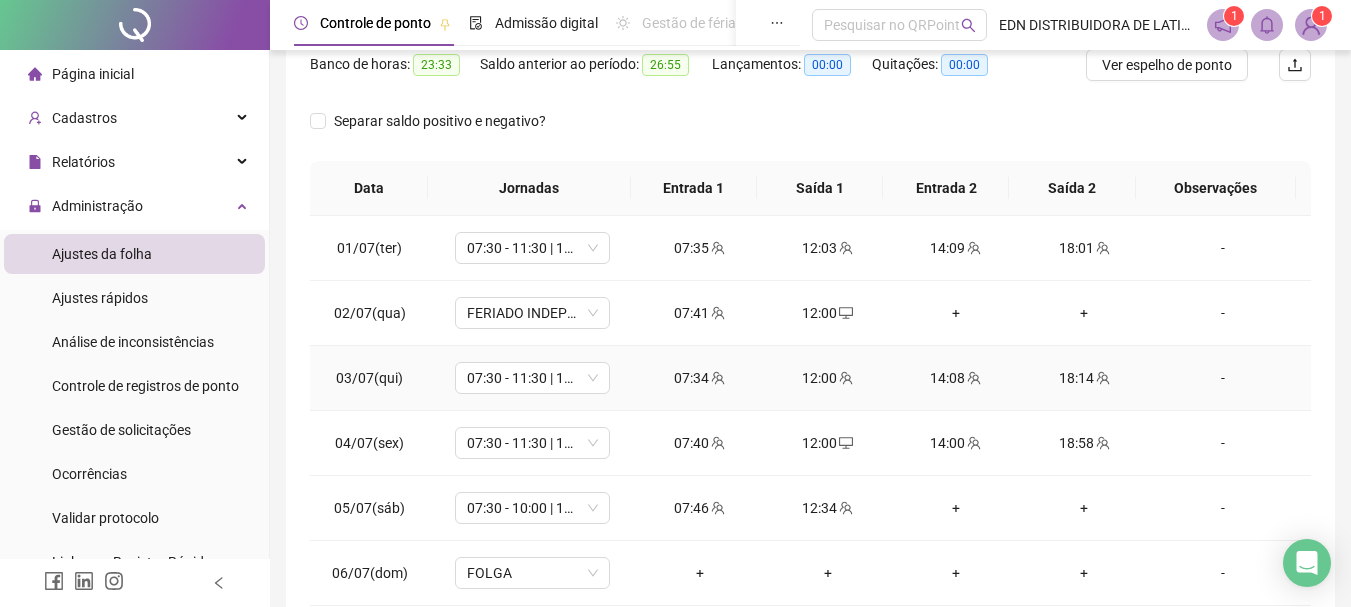 scroll, scrollTop: 415, scrollLeft: 0, axis: vertical 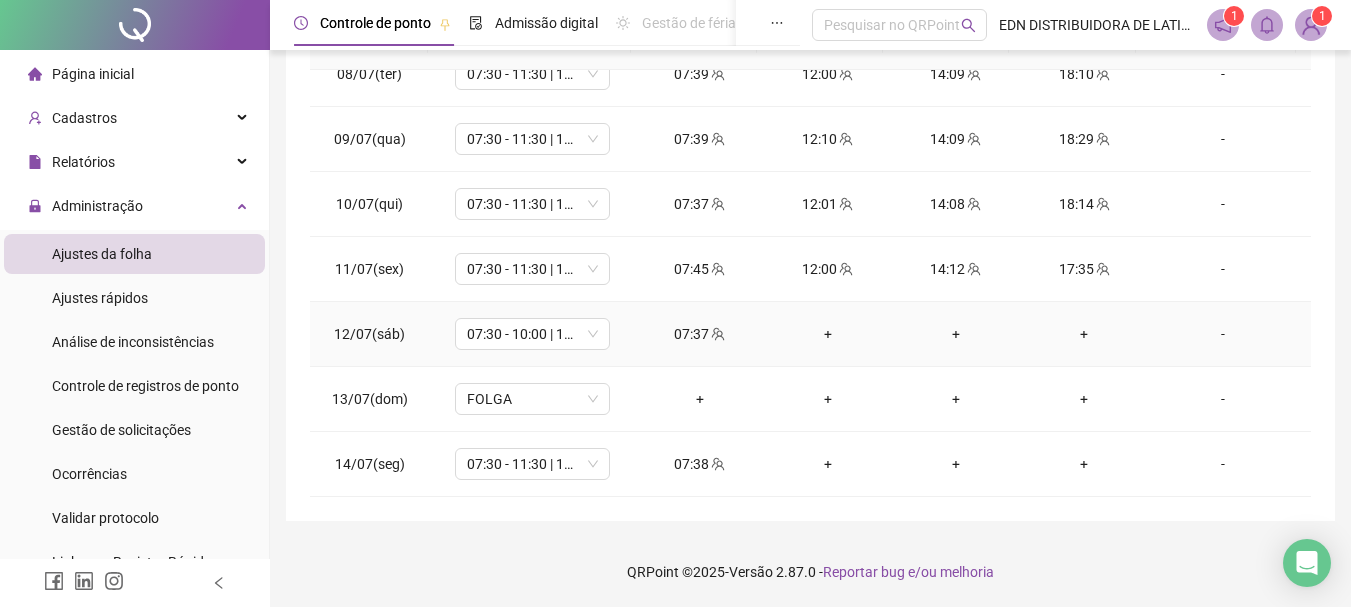 click on "+" at bounding box center [828, 334] 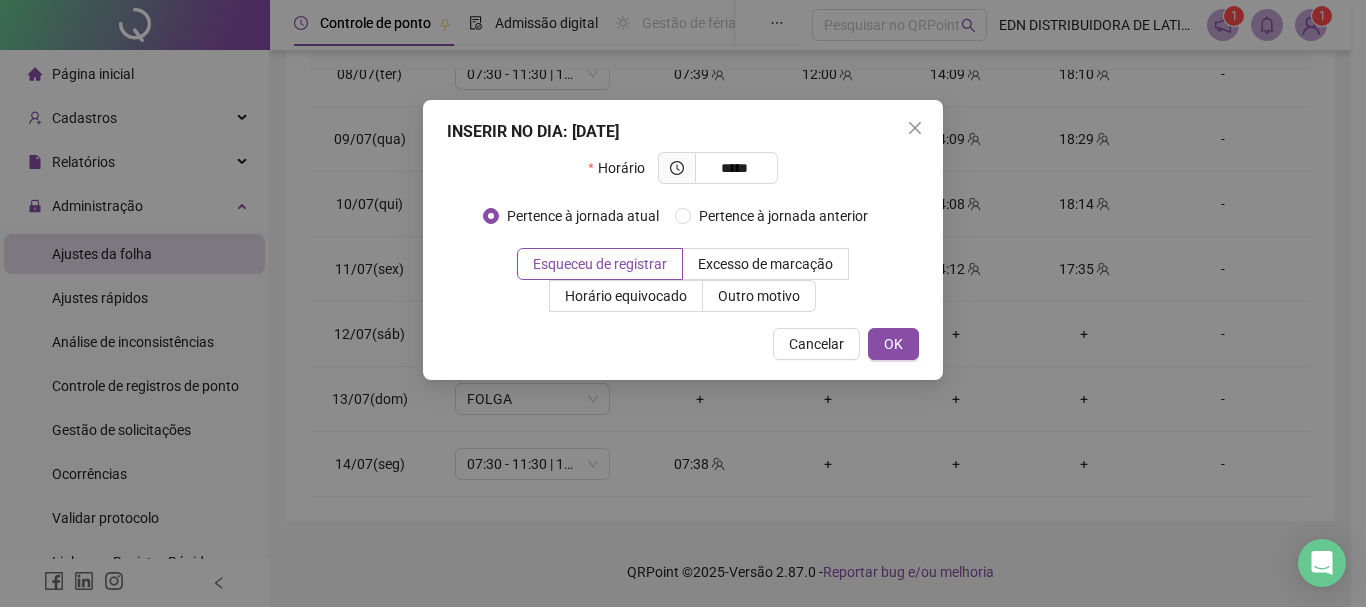 type on "*****" 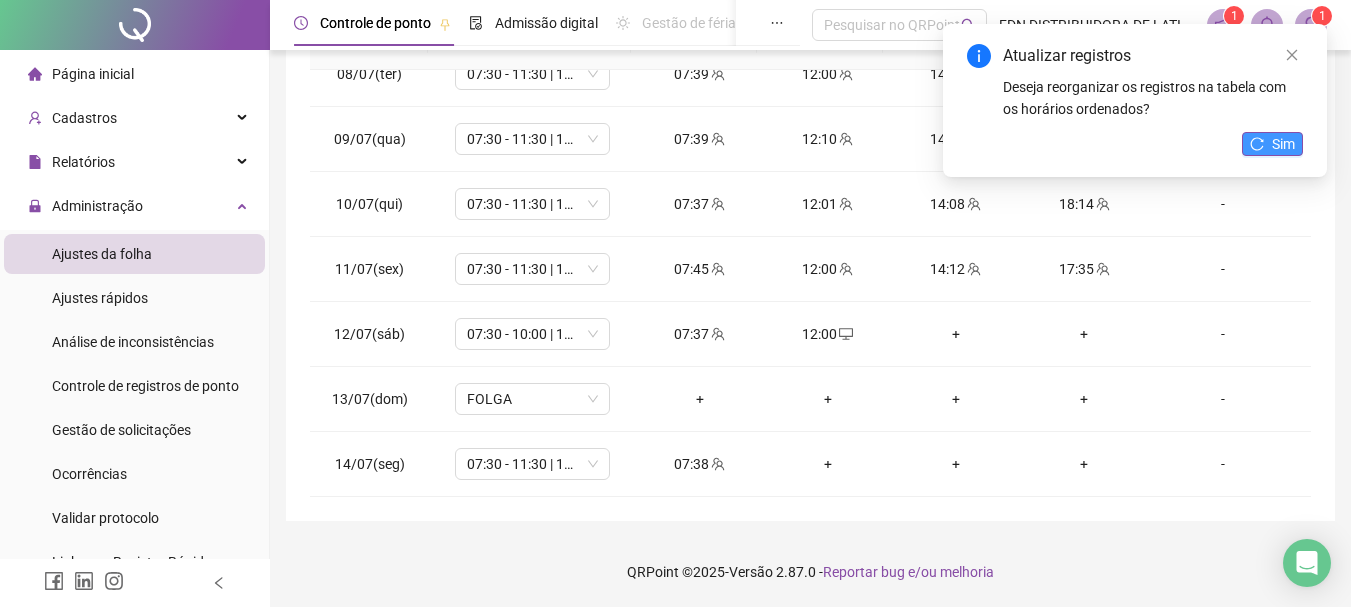 click on "Sim" at bounding box center (1283, 144) 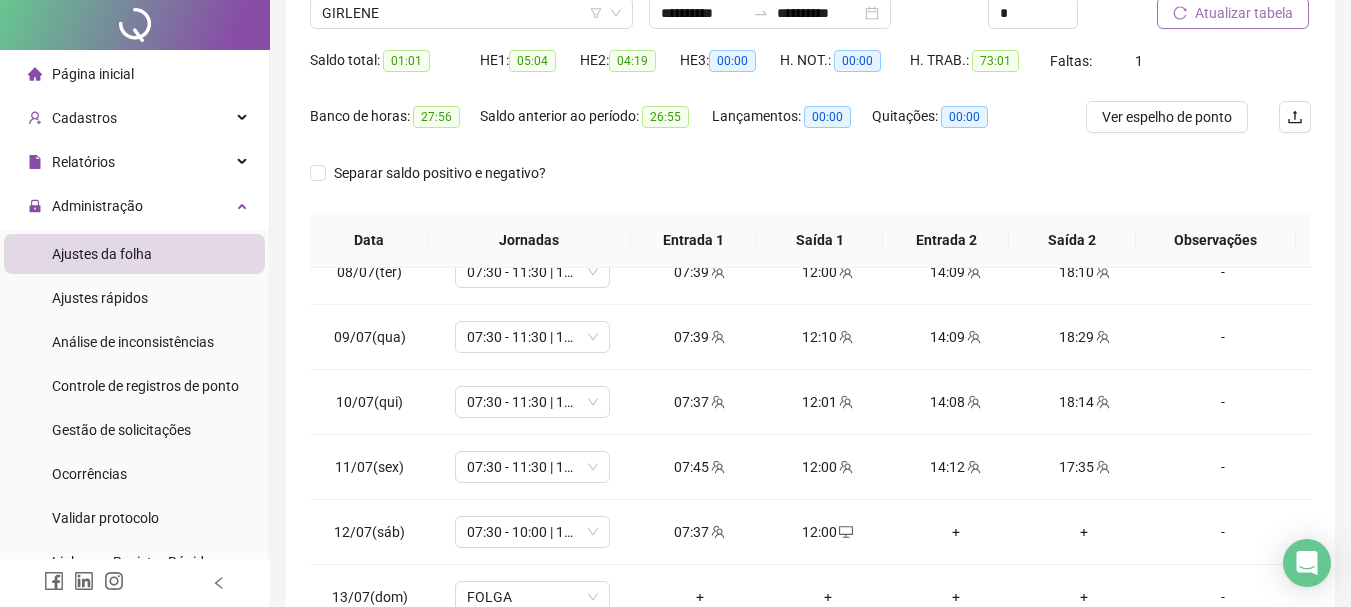 scroll, scrollTop: 0, scrollLeft: 0, axis: both 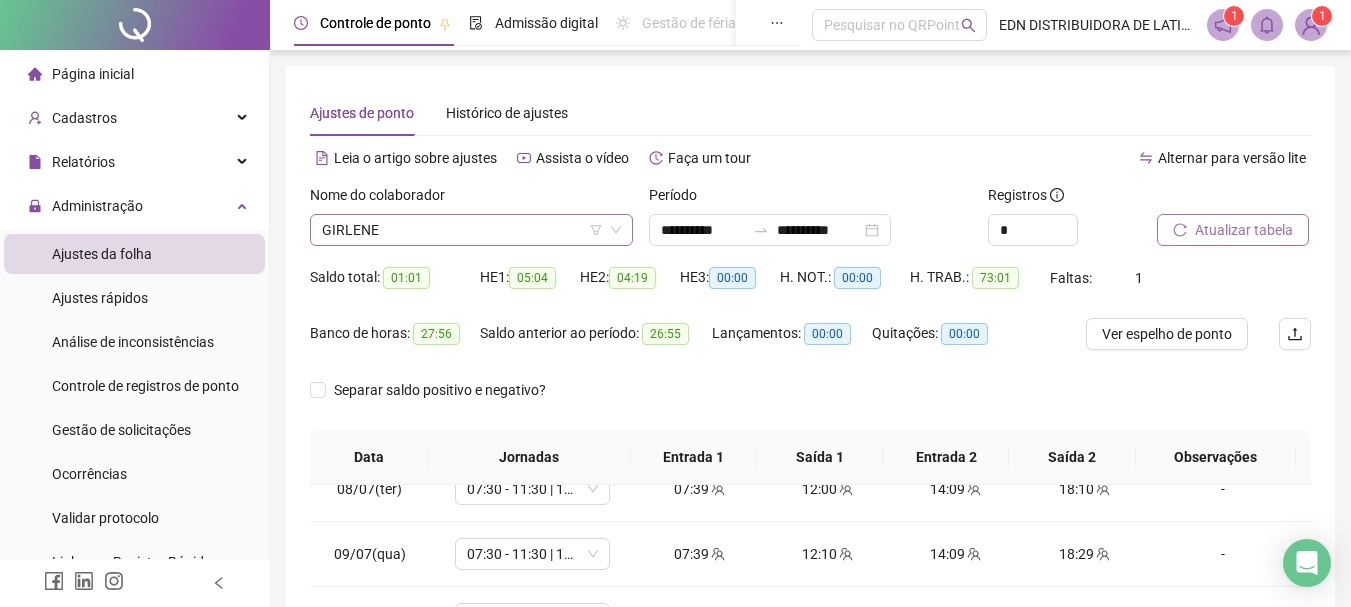 click on "GIRLENE" at bounding box center [471, 230] 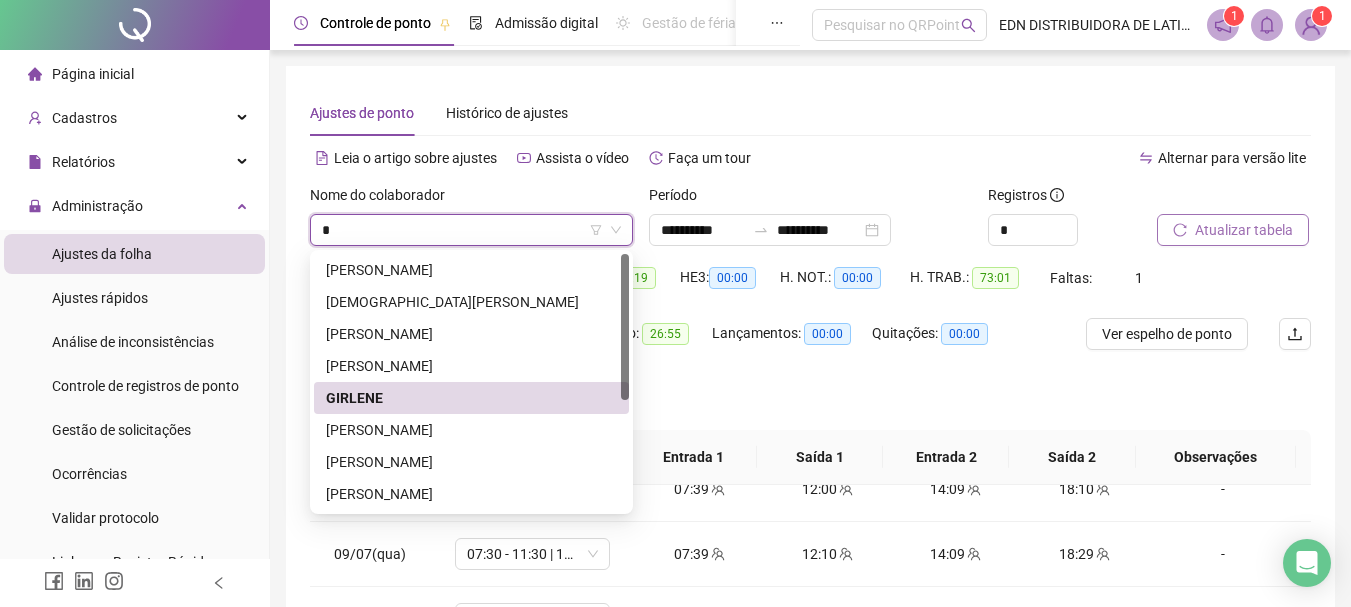 type on "**" 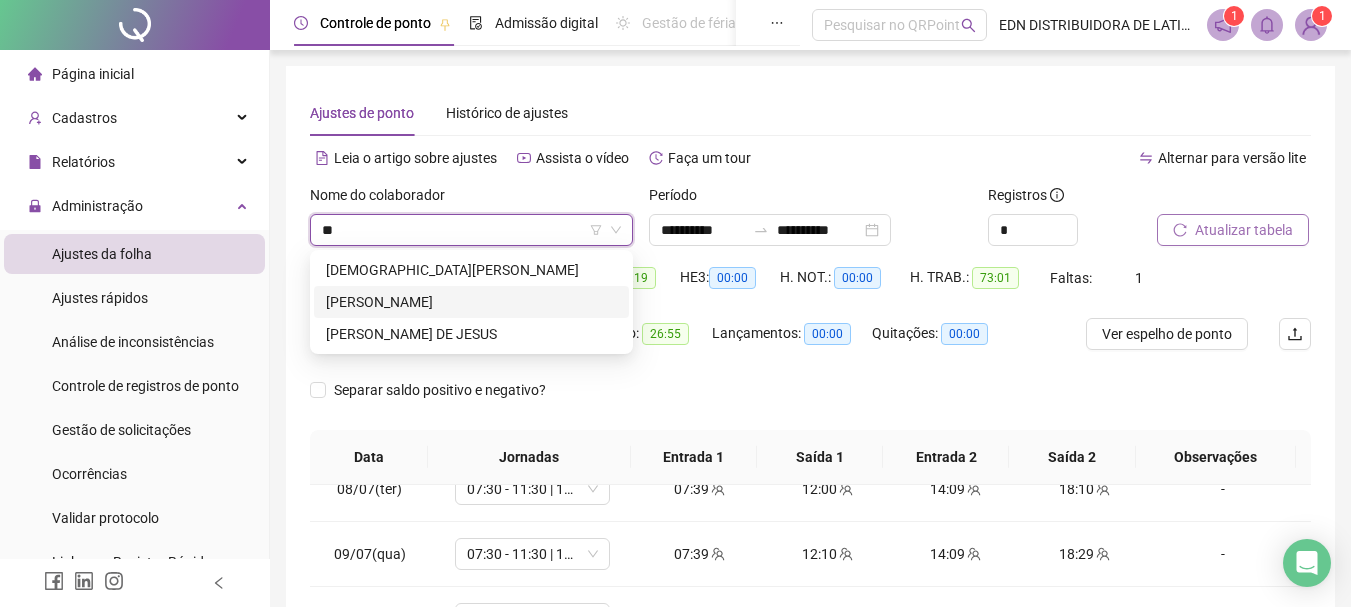 click on "[PERSON_NAME]" at bounding box center [471, 302] 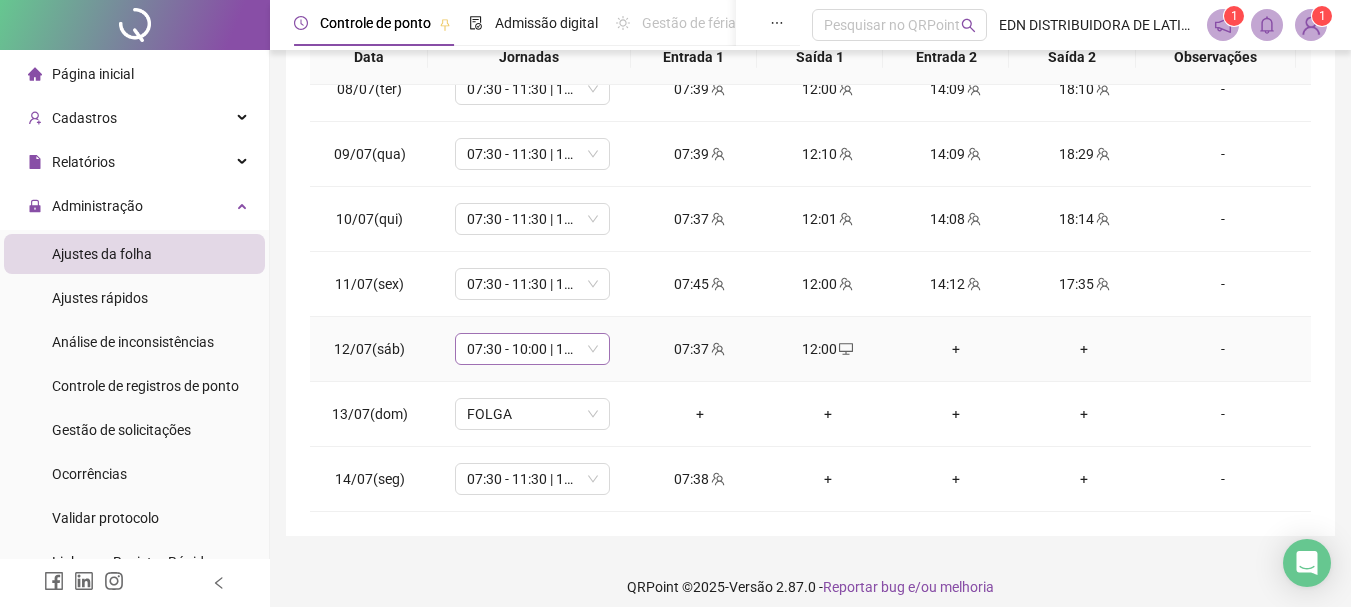 scroll, scrollTop: 415, scrollLeft: 0, axis: vertical 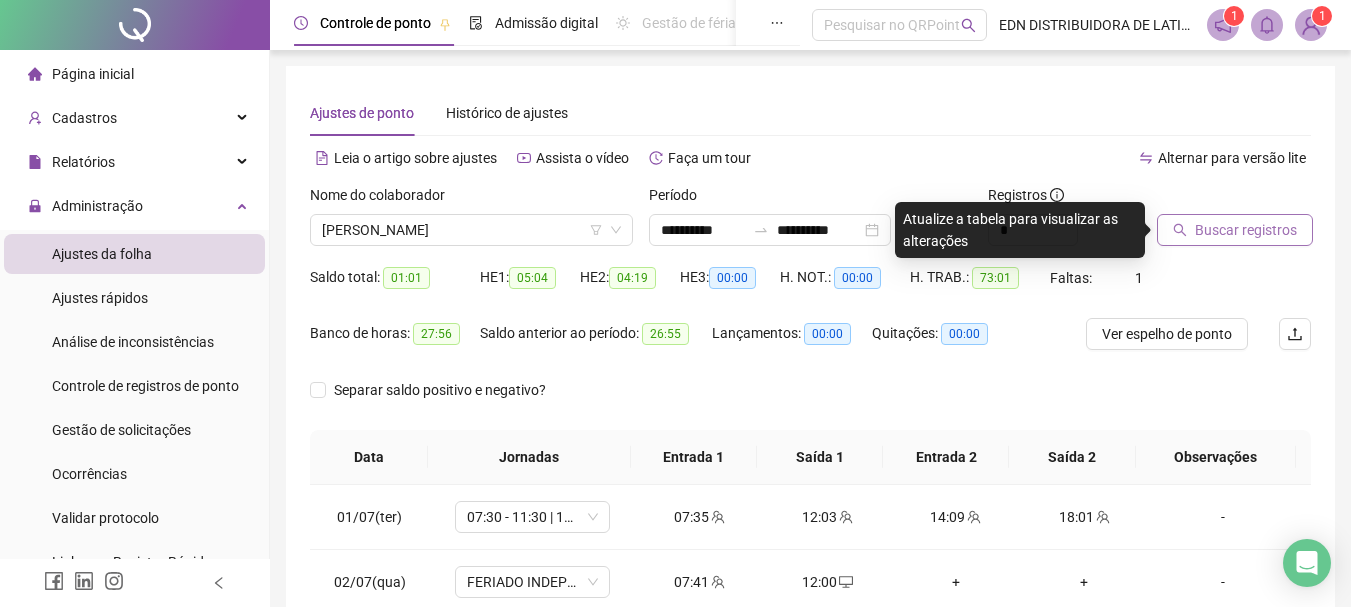 click on "Buscar registros" at bounding box center [1235, 230] 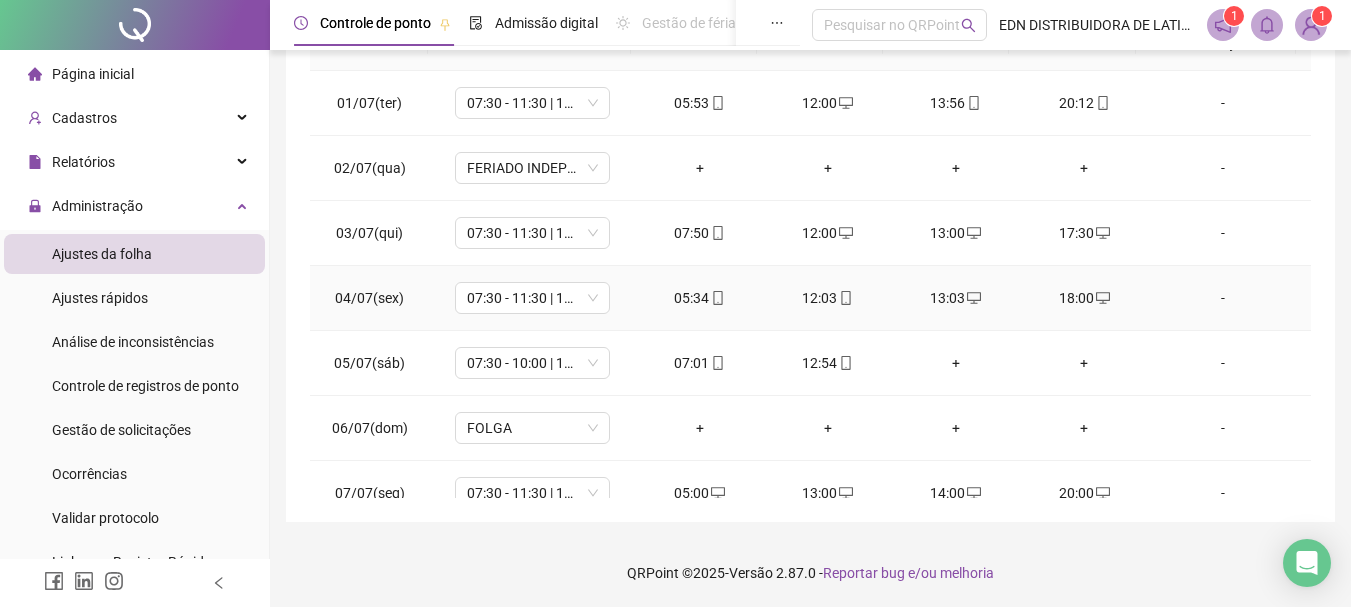 scroll, scrollTop: 415, scrollLeft: 0, axis: vertical 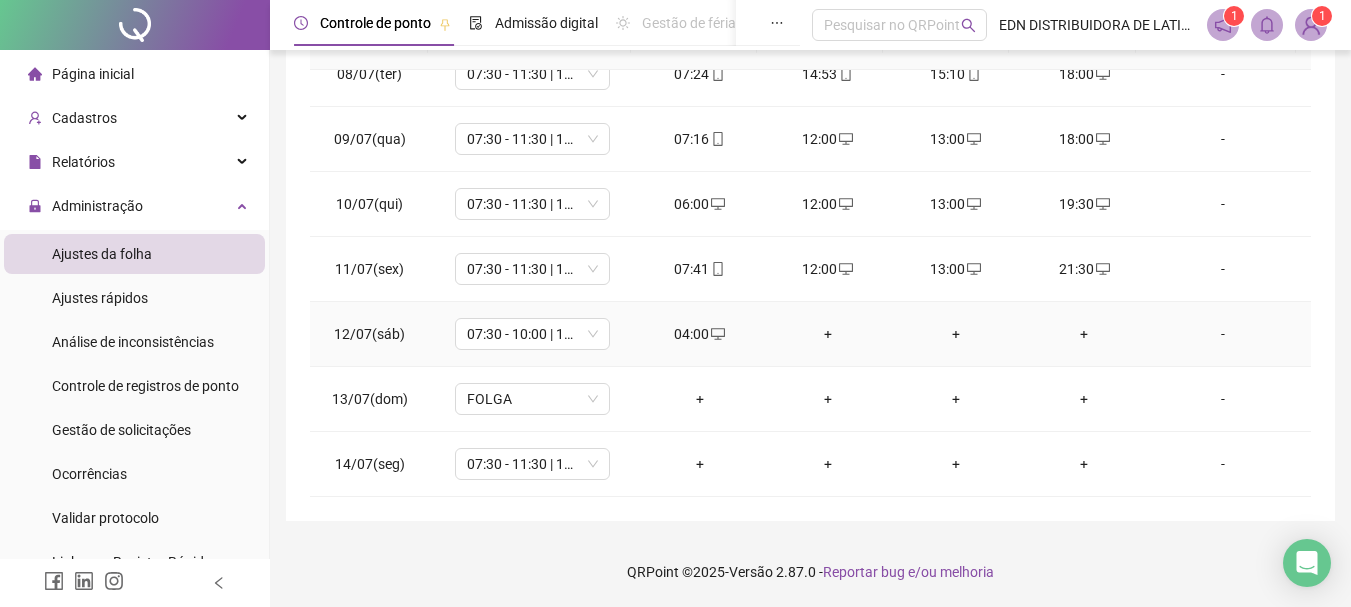 click on "+" at bounding box center [828, 334] 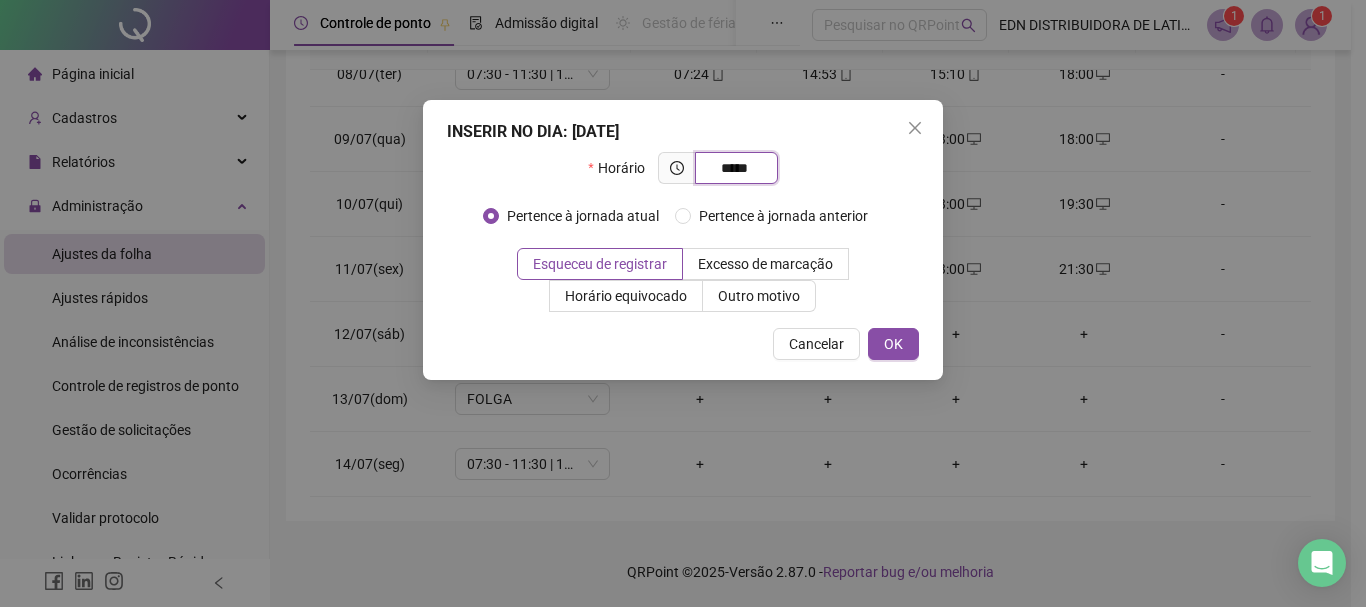 type on "*****" 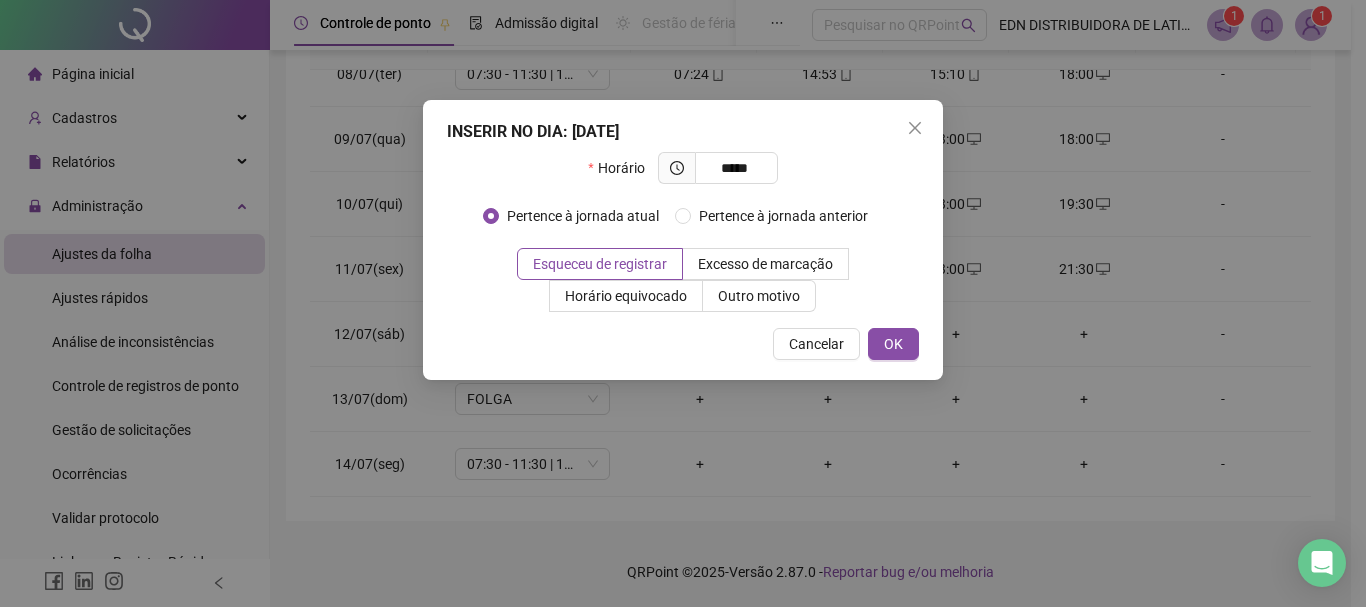 click on "INSERIR NO DIA :   [DATE] Horário ***** Pertence à jornada atual Pertence à jornada anterior Esqueceu de registrar Excesso de marcação Horário equivocado Outro motivo Motivo Cancelar OK" at bounding box center (683, 240) 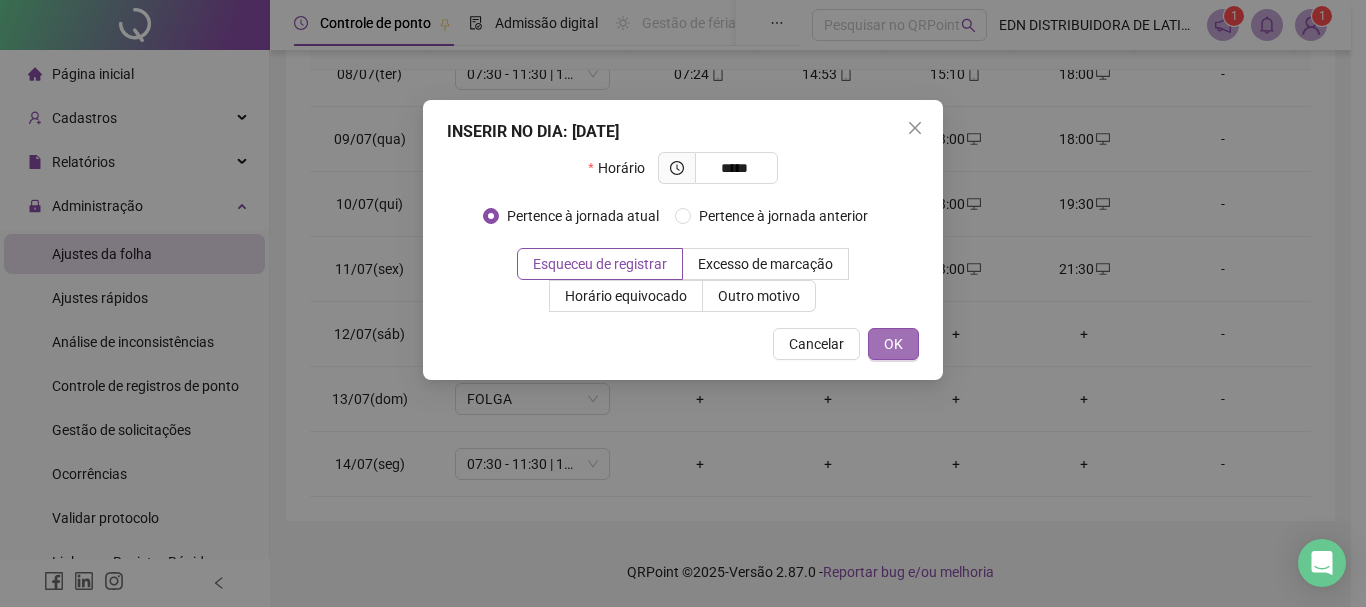 click on "OK" at bounding box center (893, 344) 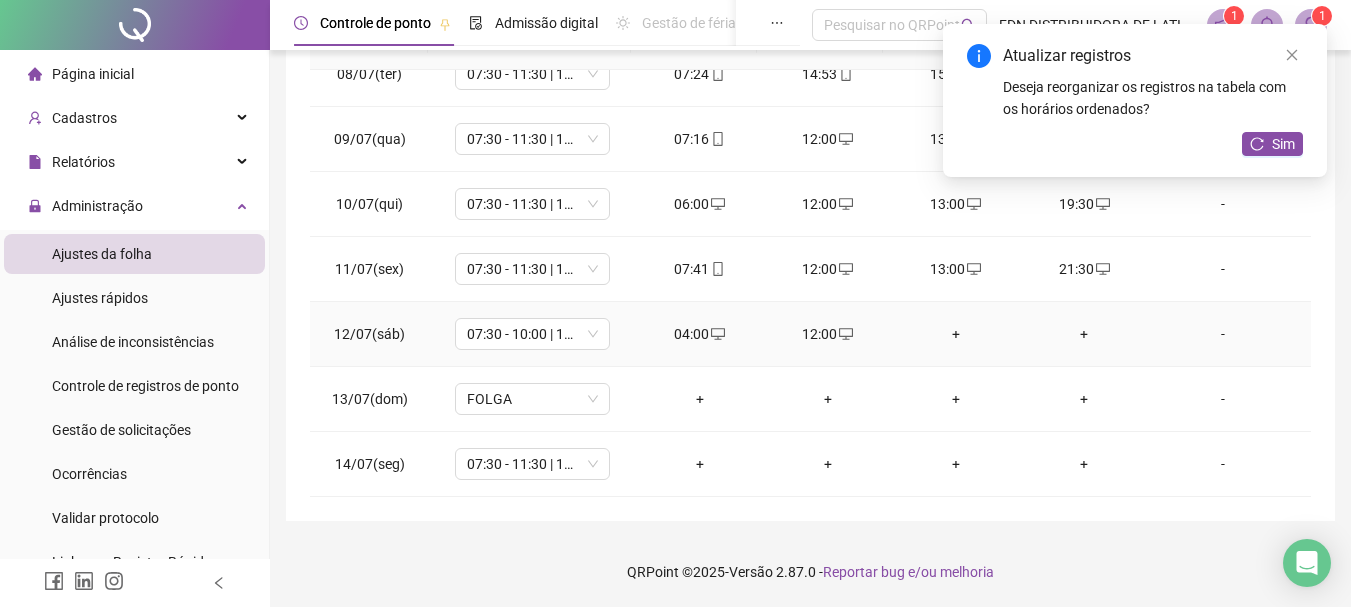 click on "+" at bounding box center (956, 334) 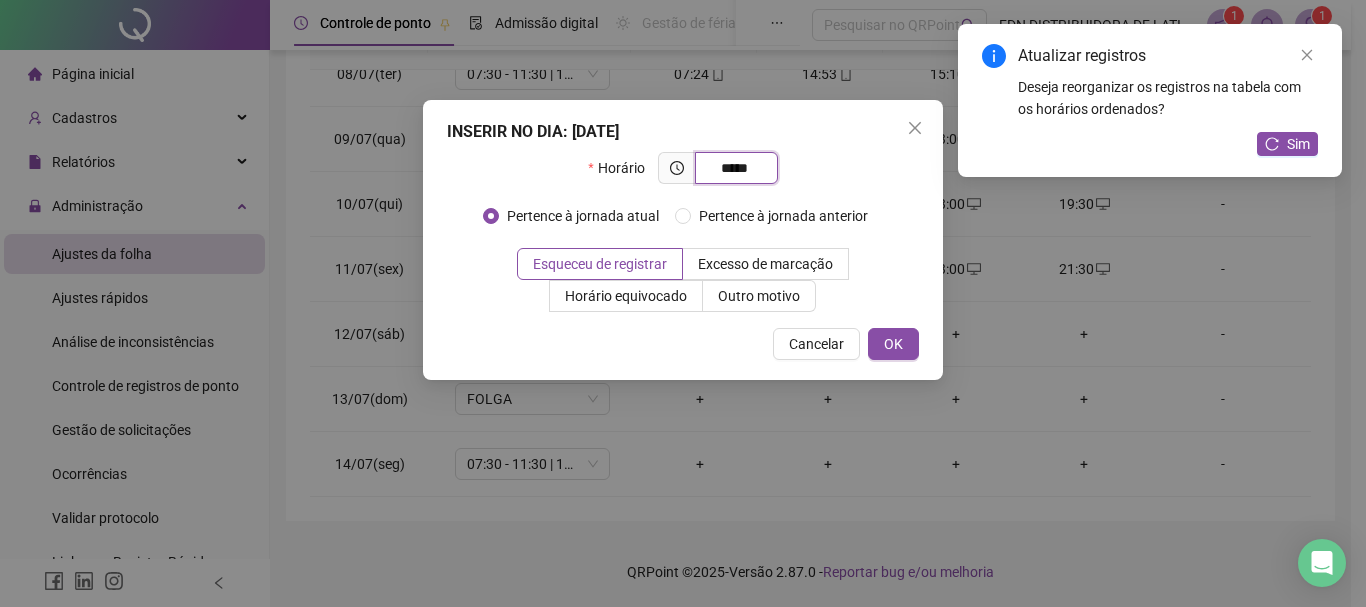 type on "*****" 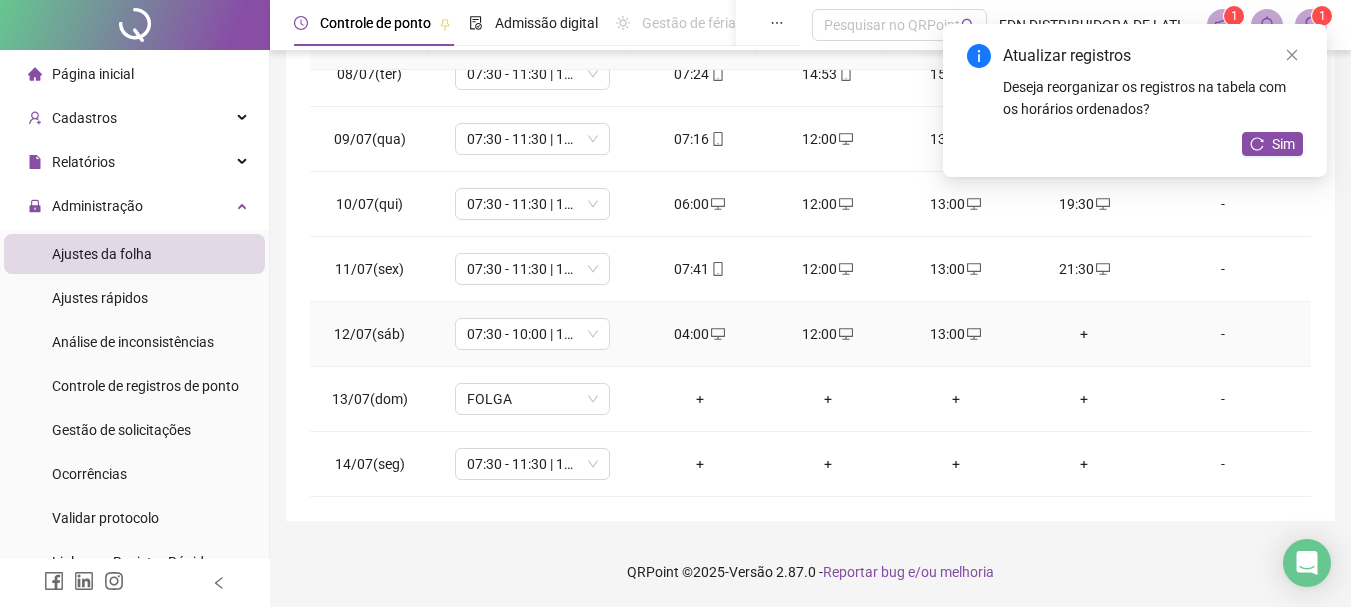 click on "+" at bounding box center [1084, 334] 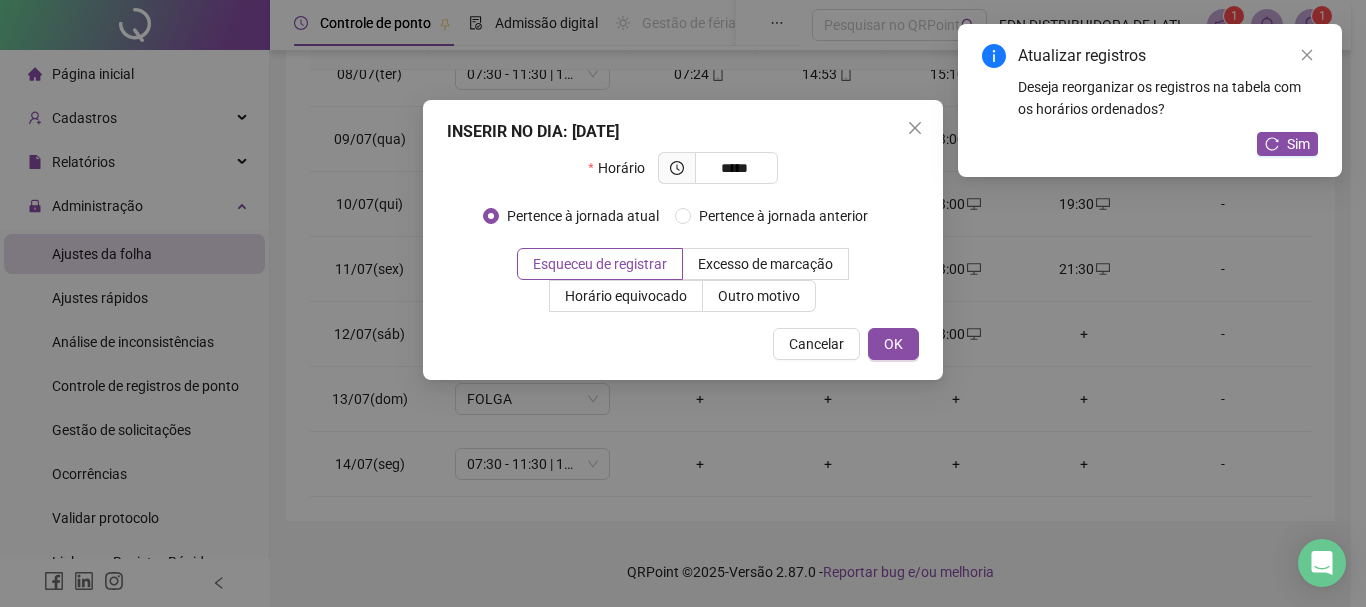 type on "*****" 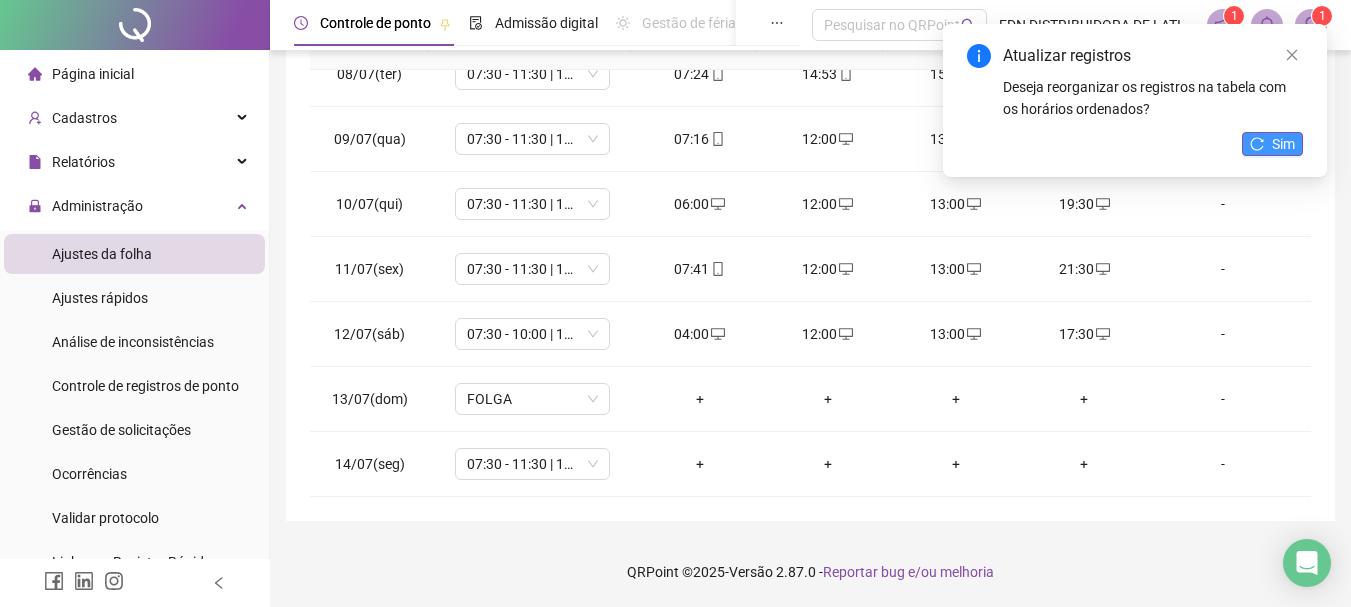 click on "Atualizar registros Deseja reorganizar os registros na tabela com os horários ordenados? Sim" at bounding box center (1135, 100) 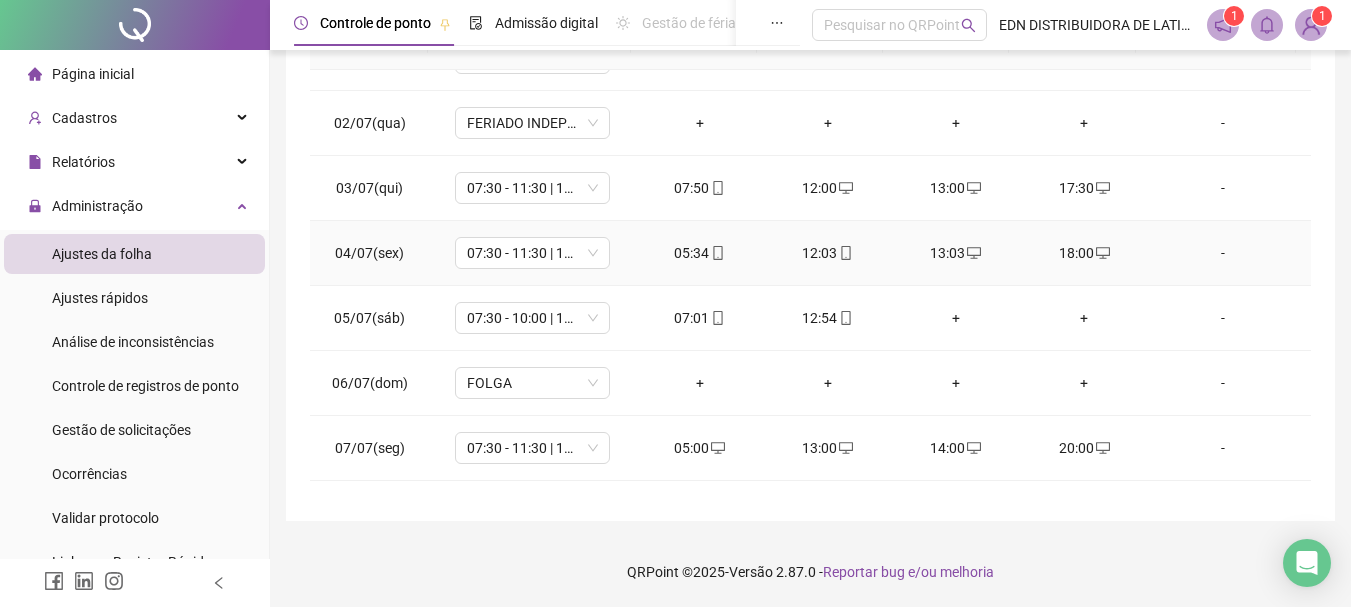 scroll, scrollTop: 0, scrollLeft: 0, axis: both 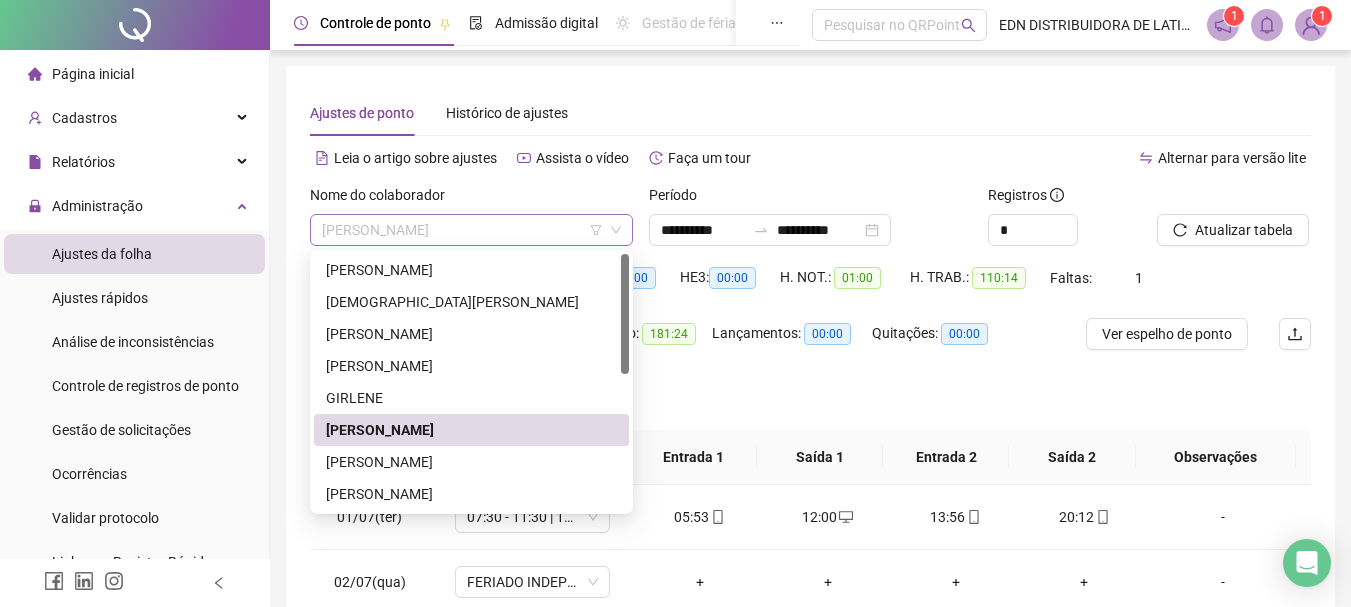 click on "[PERSON_NAME]" at bounding box center (471, 230) 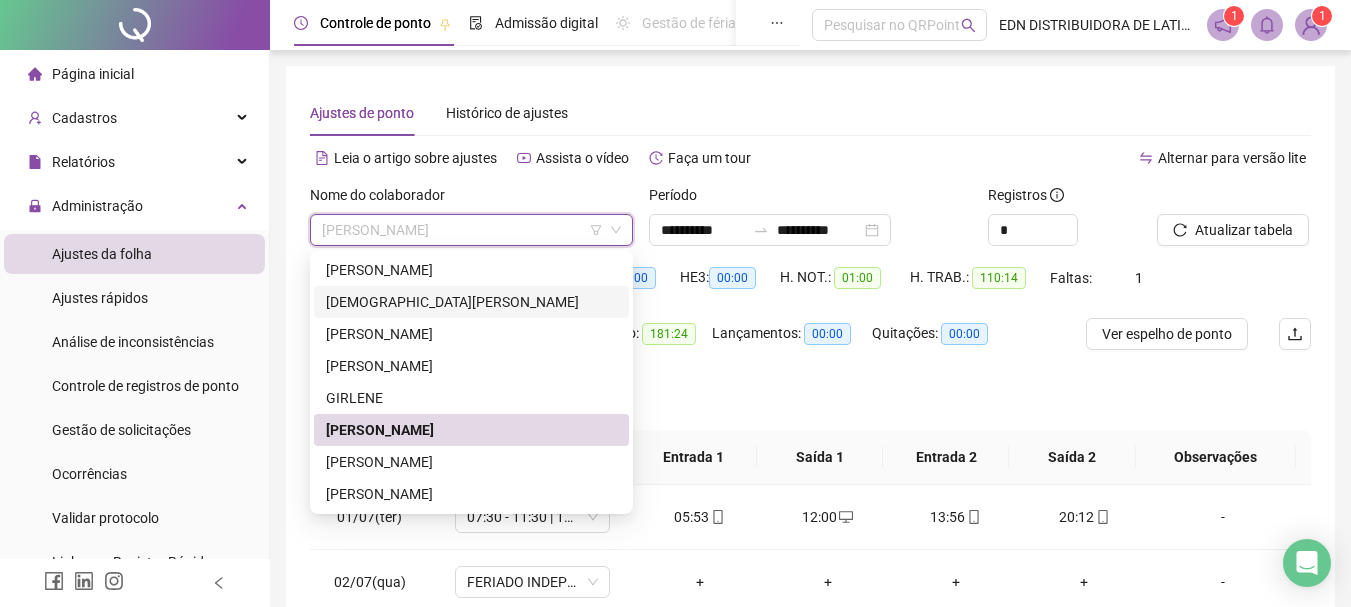 click on "[DEMOGRAPHIC_DATA][PERSON_NAME]" at bounding box center (471, 302) 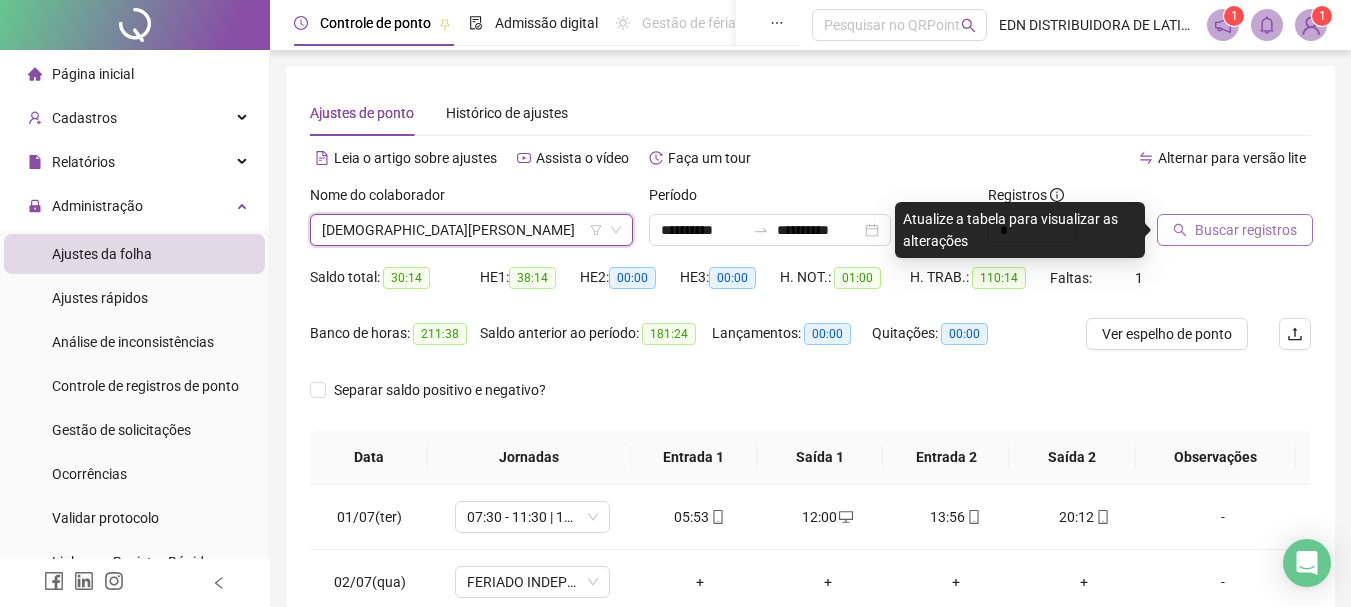 click on "Buscar registros" at bounding box center [1246, 230] 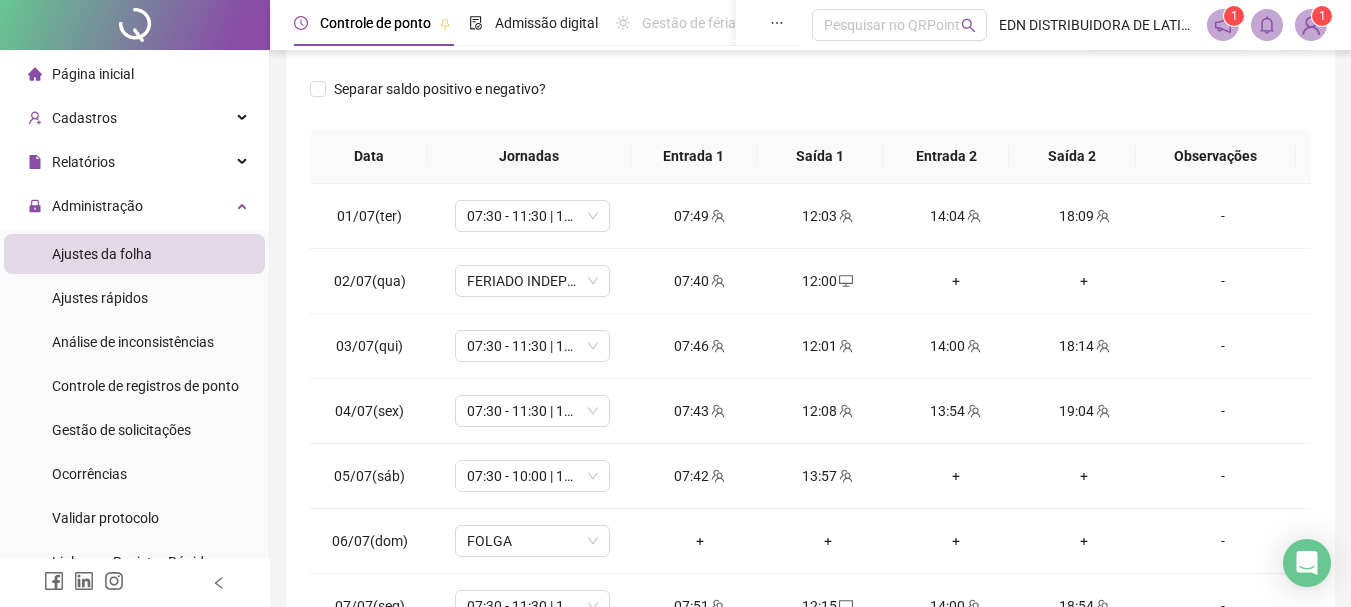 scroll, scrollTop: 415, scrollLeft: 0, axis: vertical 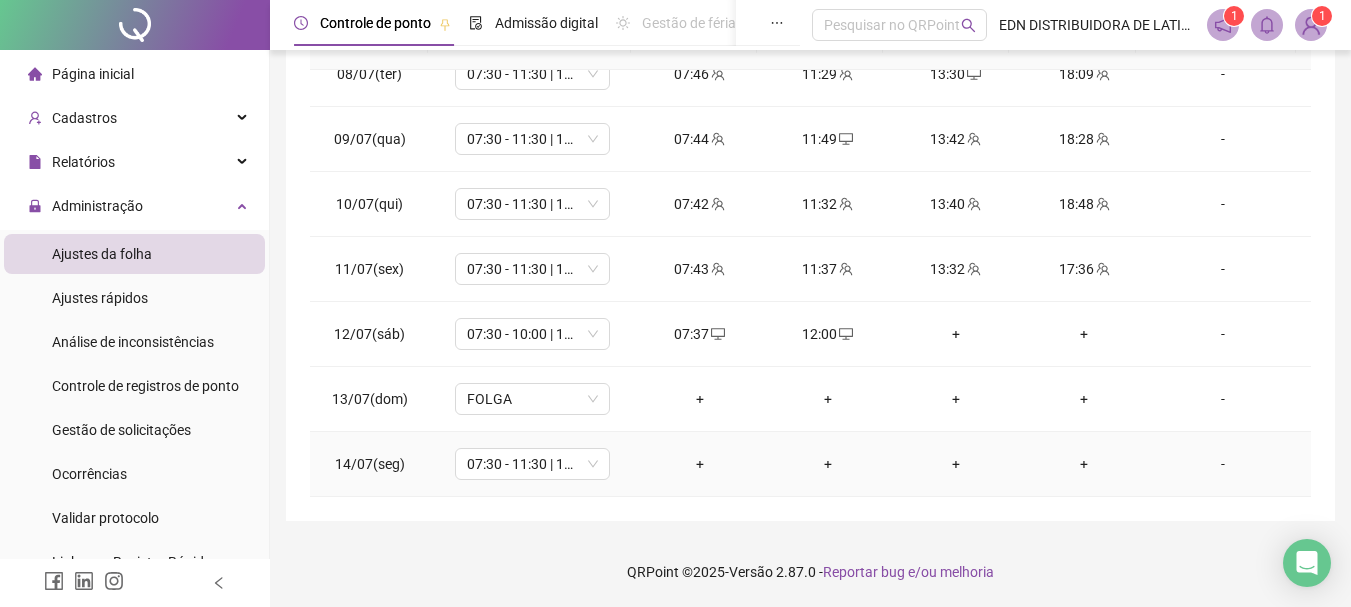click on "+" at bounding box center [700, 464] 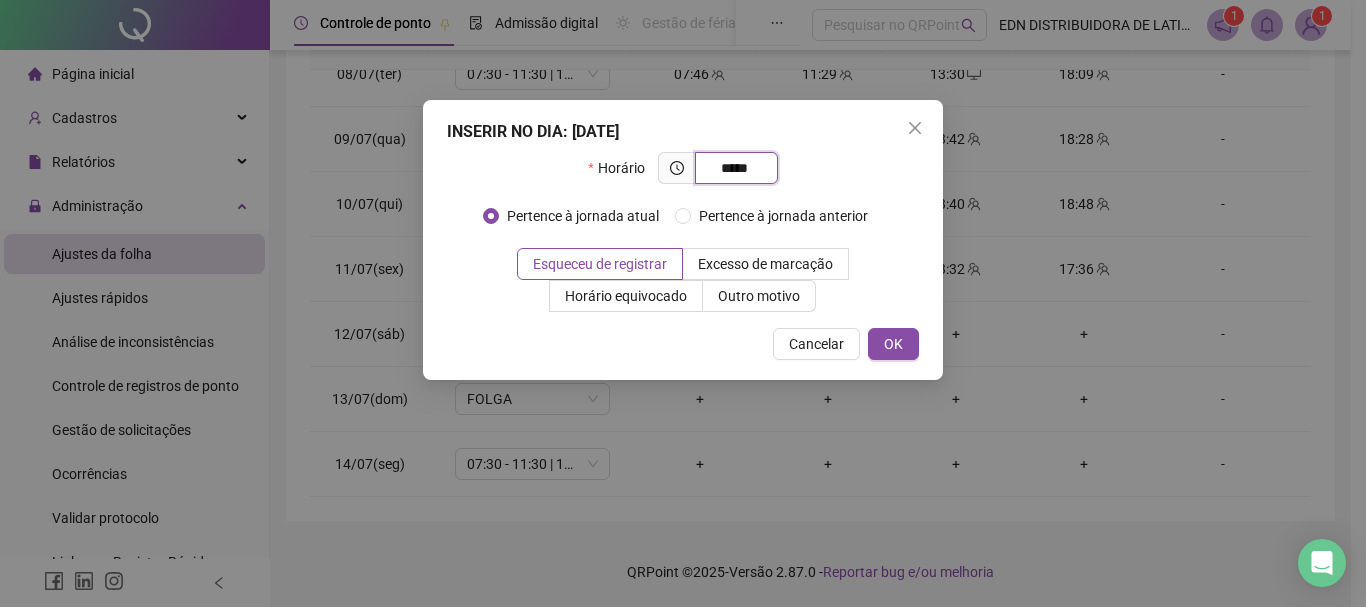type on "*****" 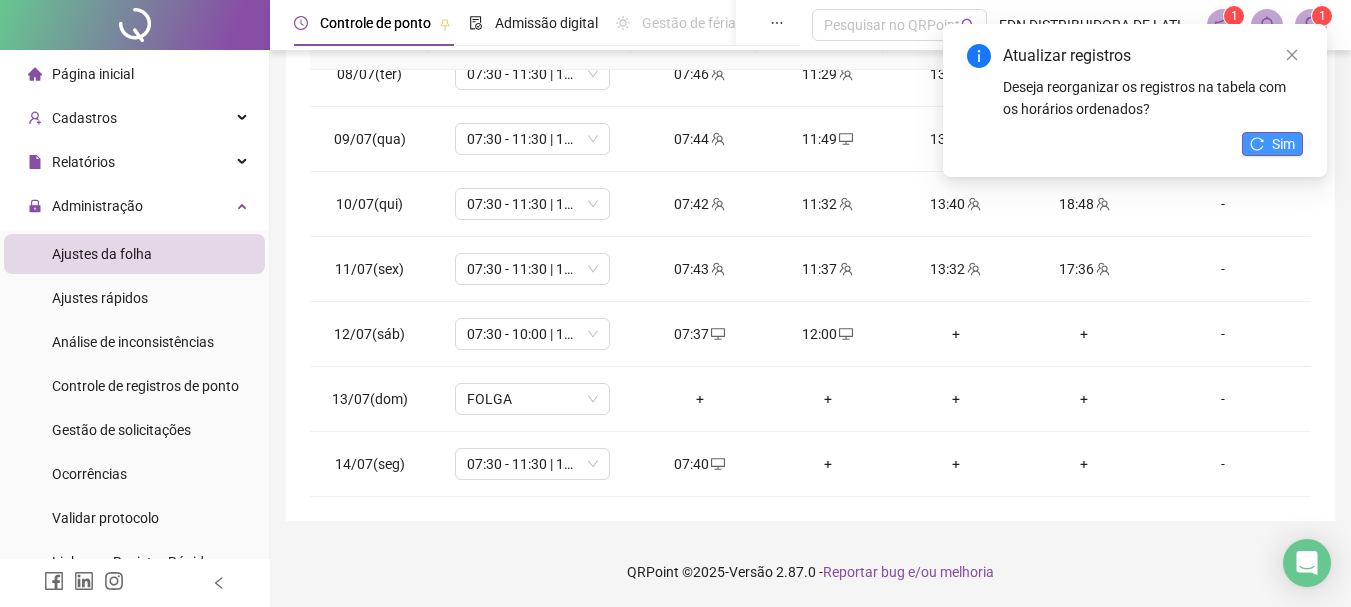click on "Sim" at bounding box center [1283, 144] 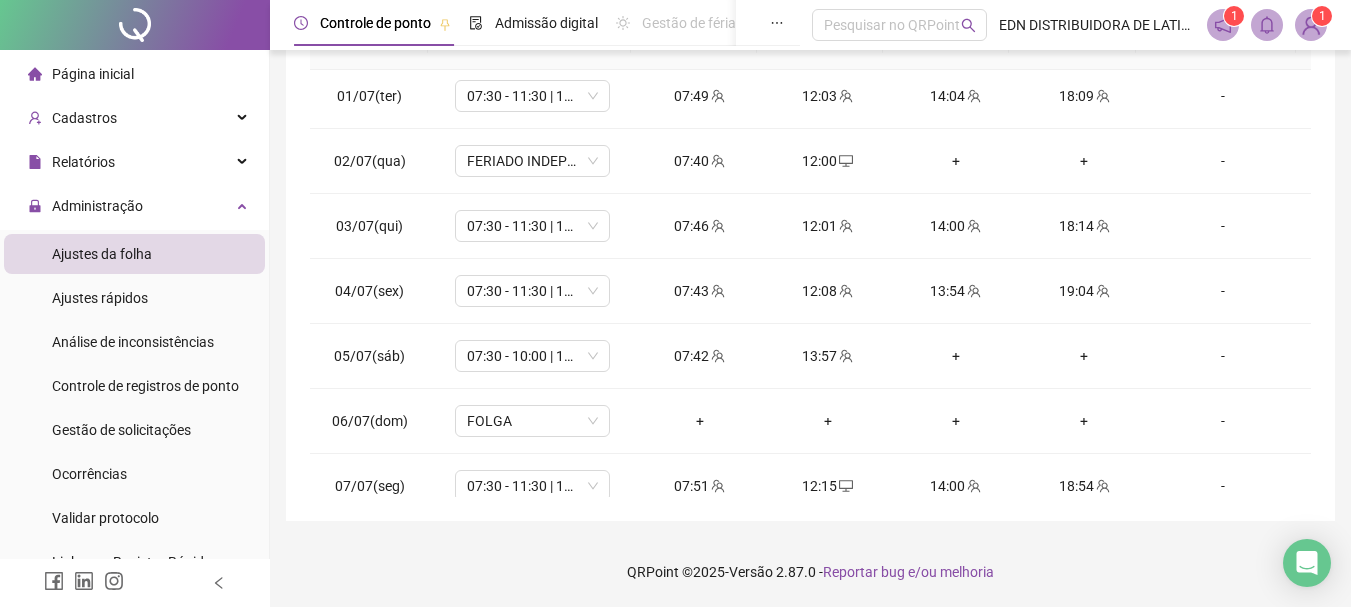 scroll, scrollTop: 0, scrollLeft: 0, axis: both 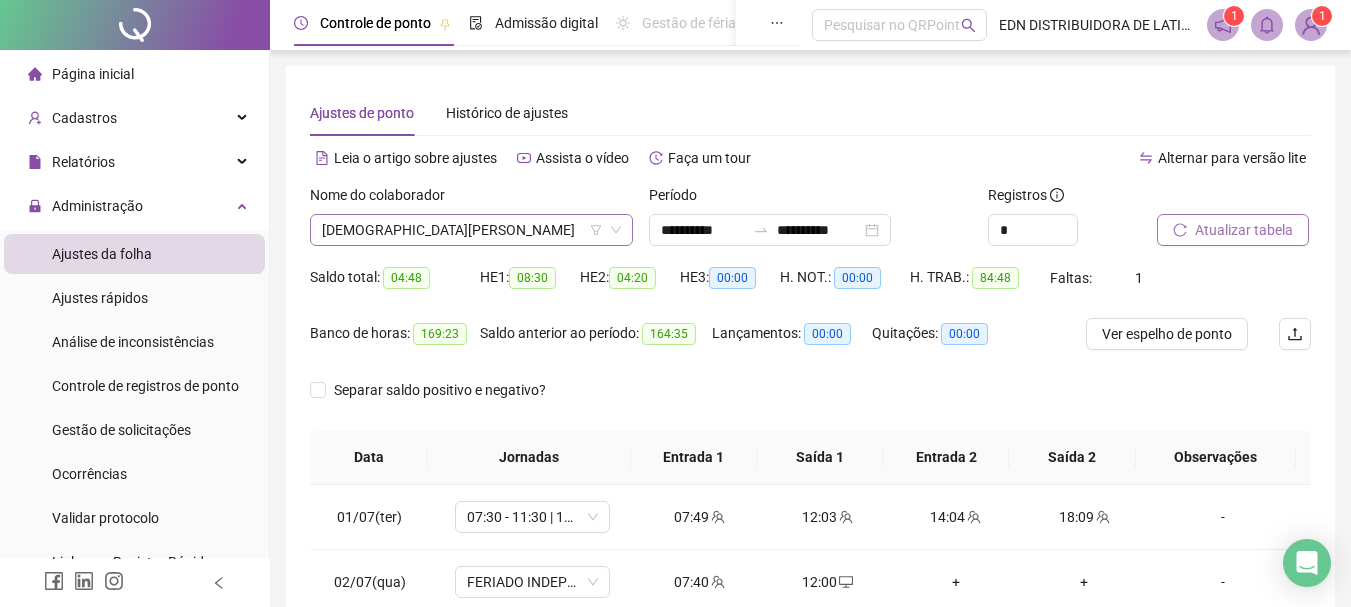 click on "[DEMOGRAPHIC_DATA][PERSON_NAME]" at bounding box center [471, 230] 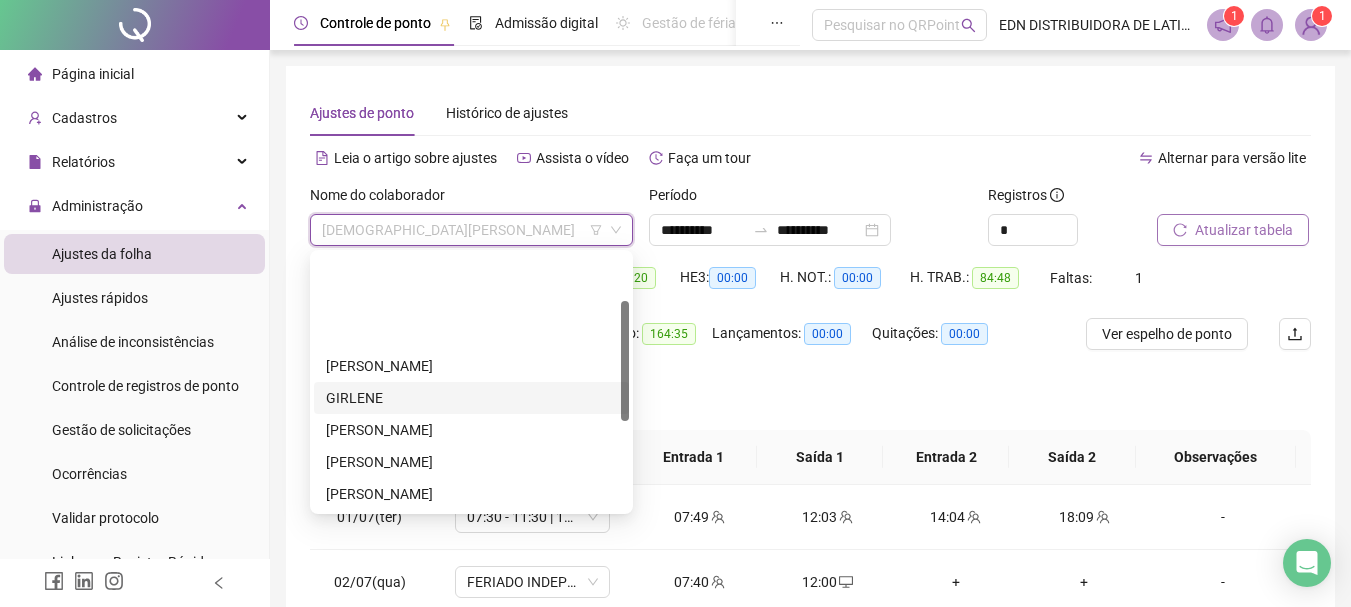 scroll, scrollTop: 288, scrollLeft: 0, axis: vertical 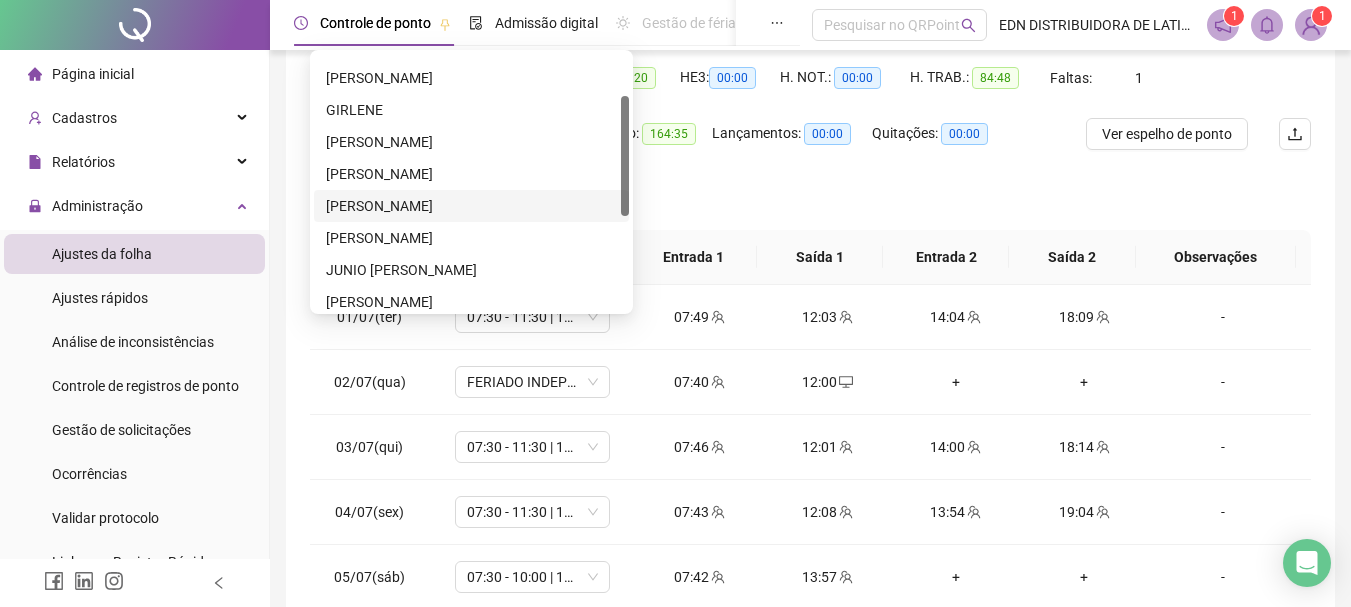 click on "[PERSON_NAME]" at bounding box center (471, 206) 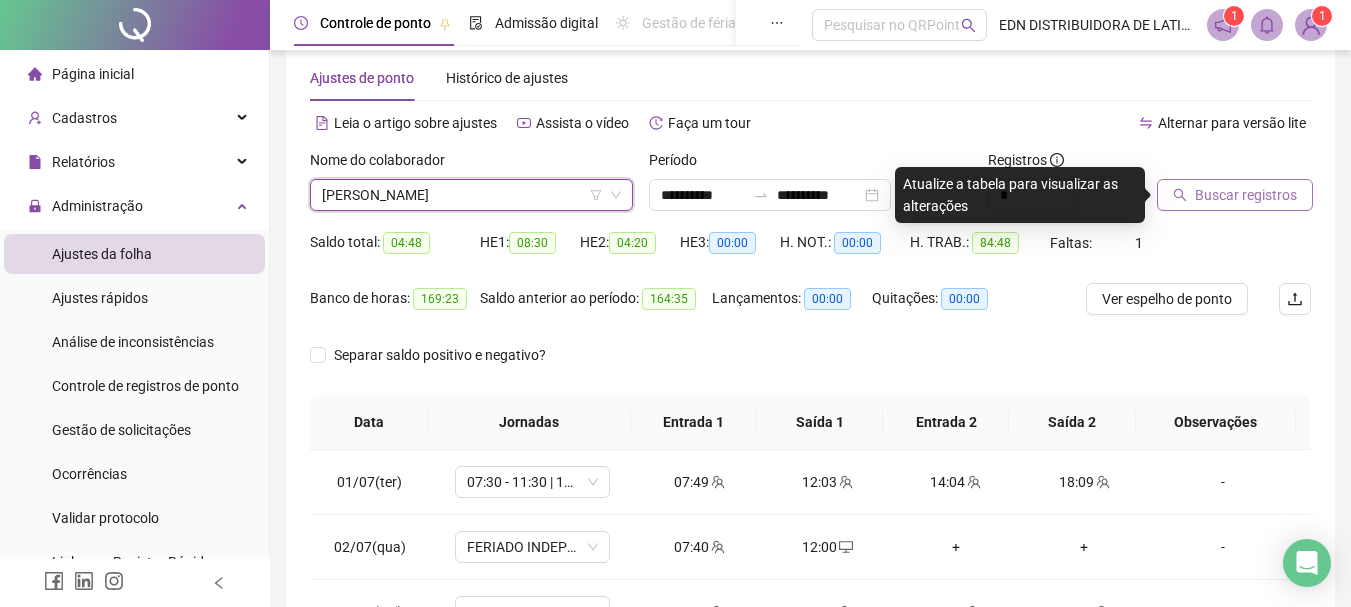 scroll, scrollTop: 0, scrollLeft: 0, axis: both 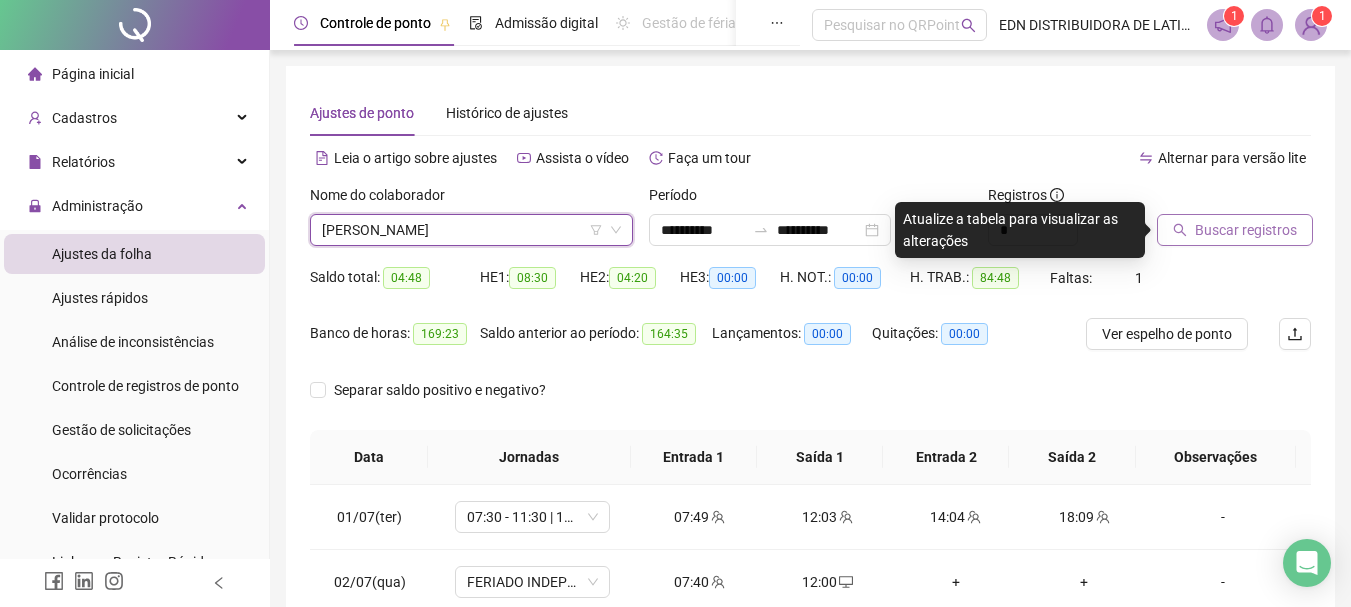 click on "Buscar registros" at bounding box center (1246, 230) 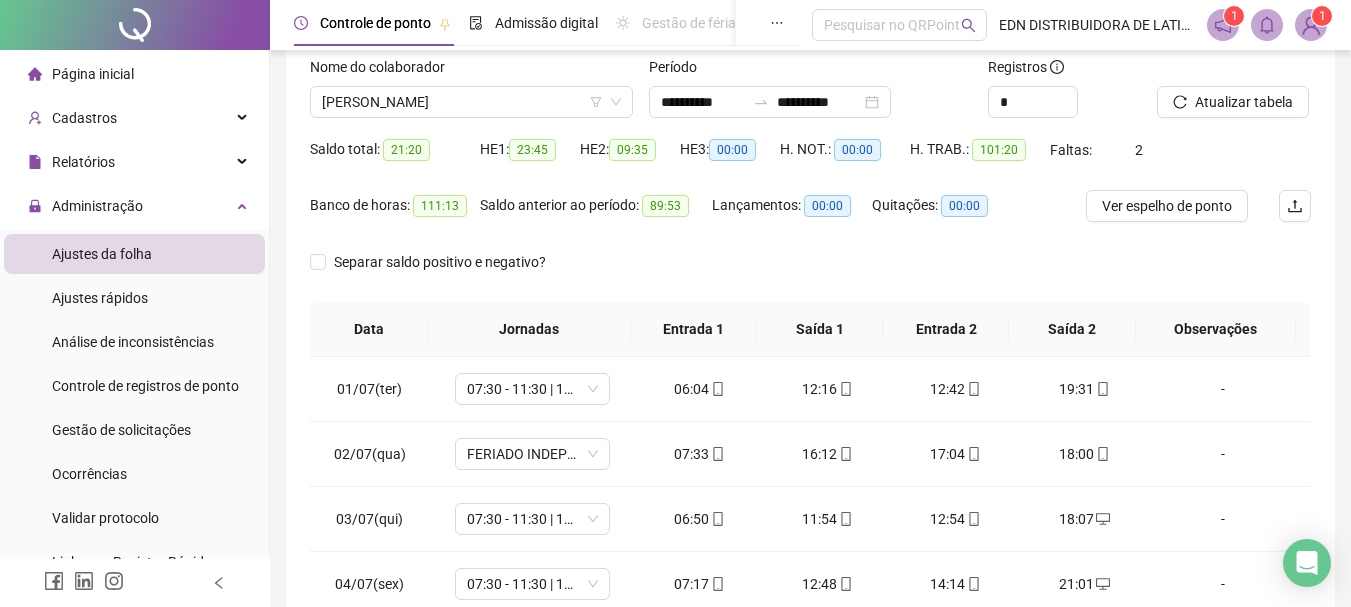 scroll, scrollTop: 200, scrollLeft: 0, axis: vertical 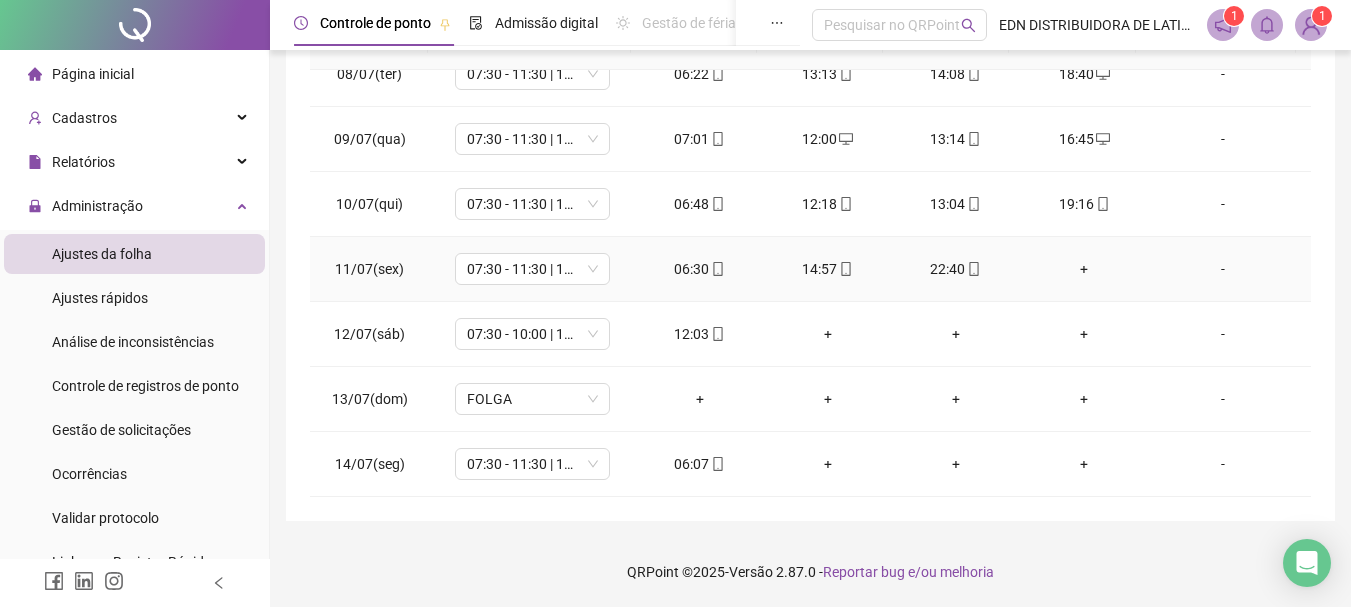 click on "+" at bounding box center [1084, 269] 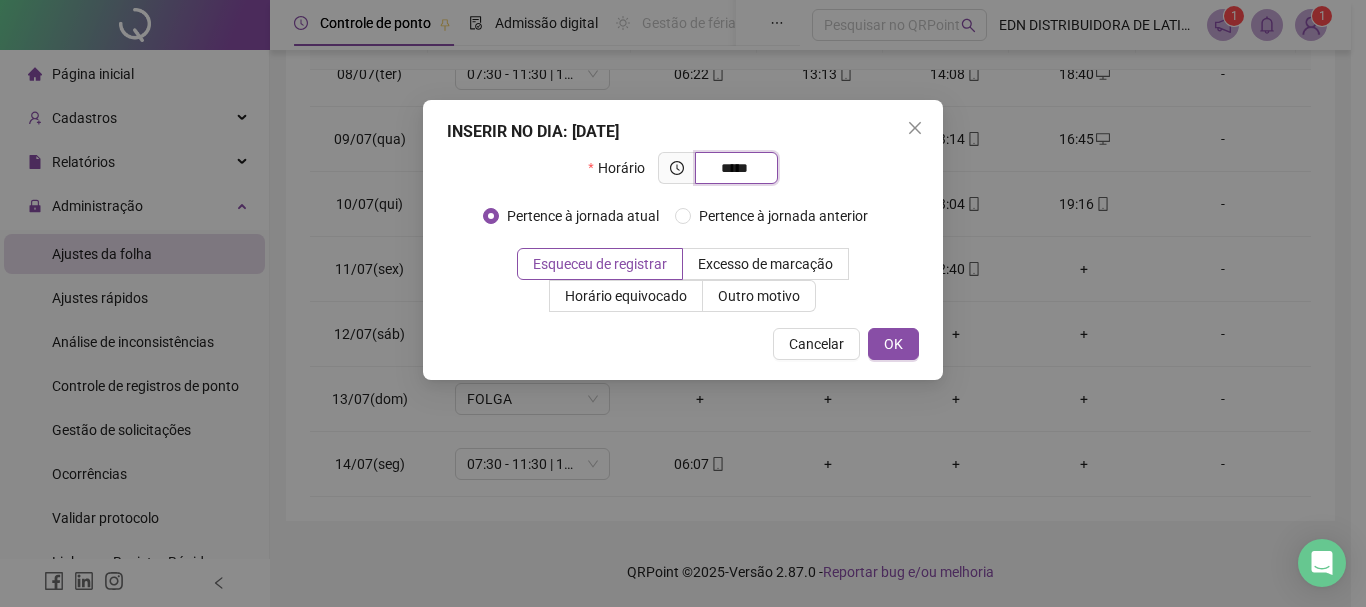 type on "*****" 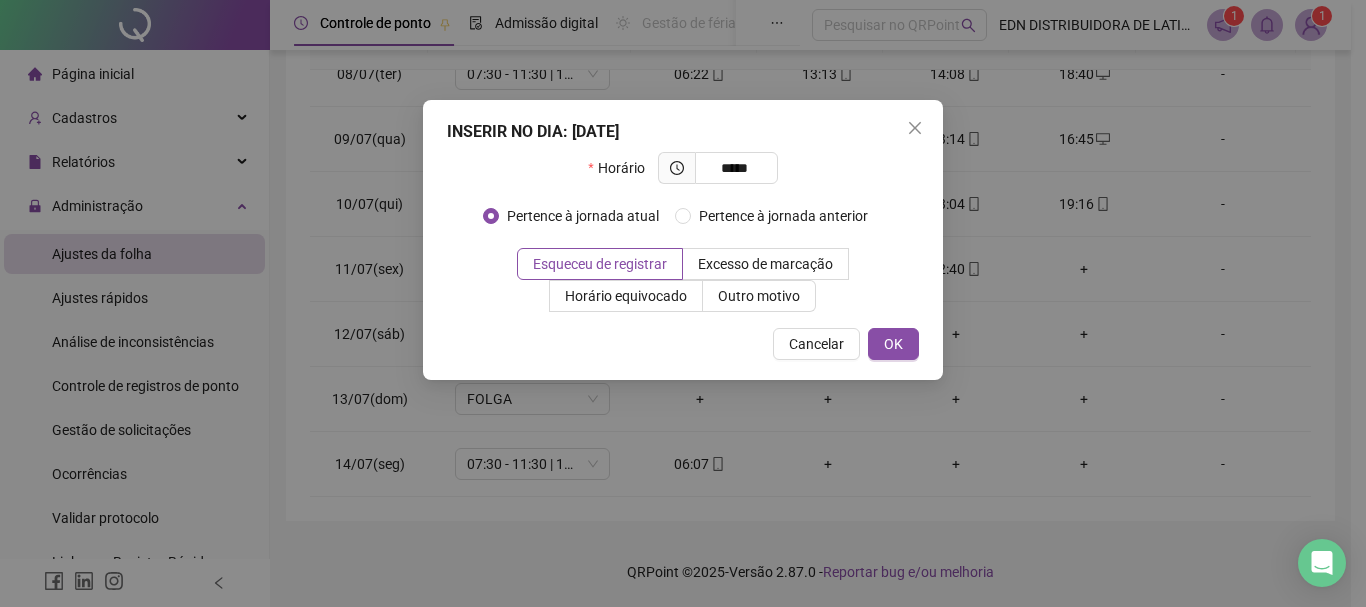 click 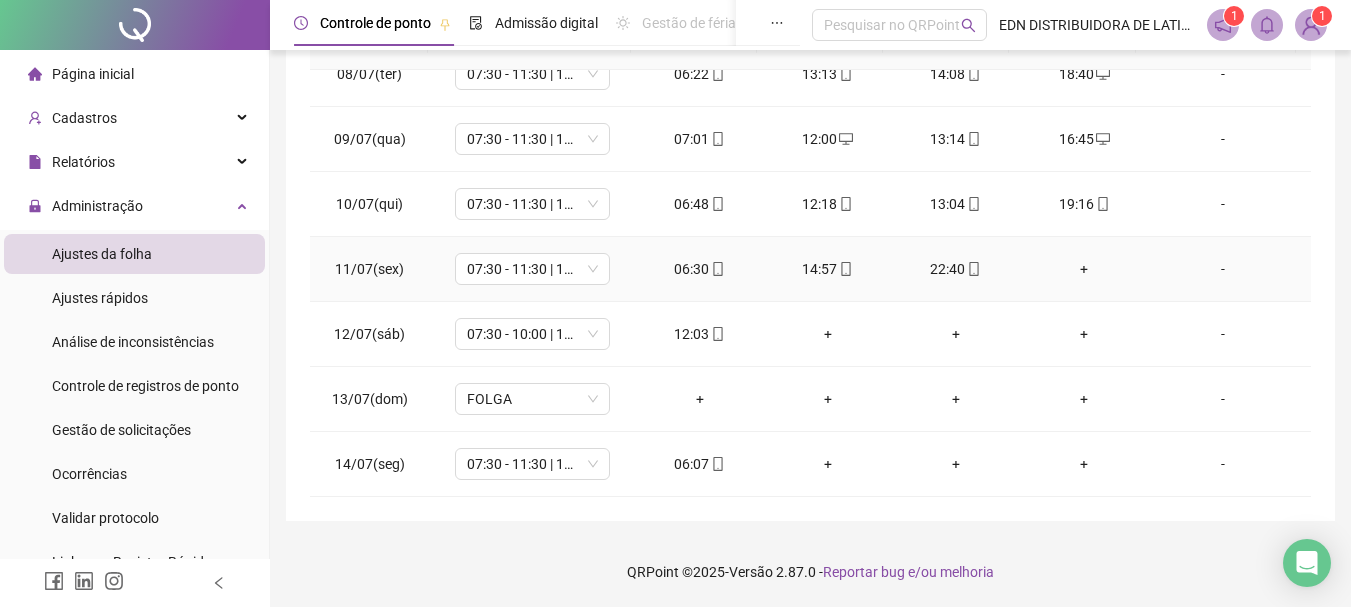 click on "+" at bounding box center [1084, 269] 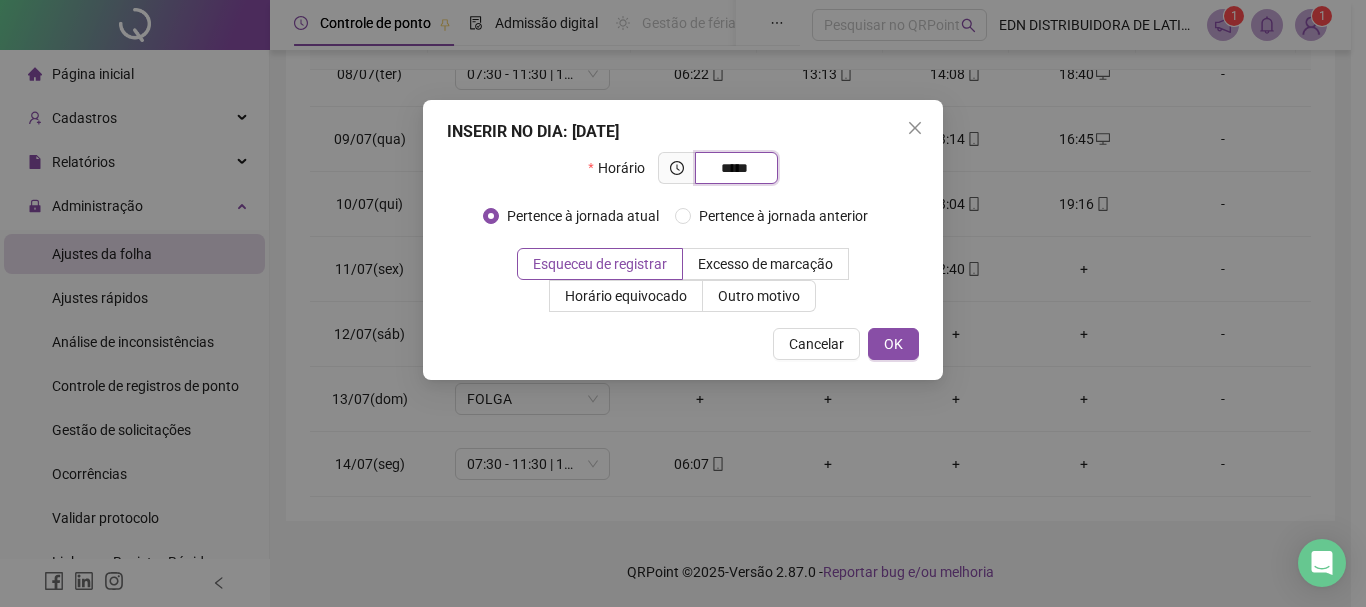 type on "*****" 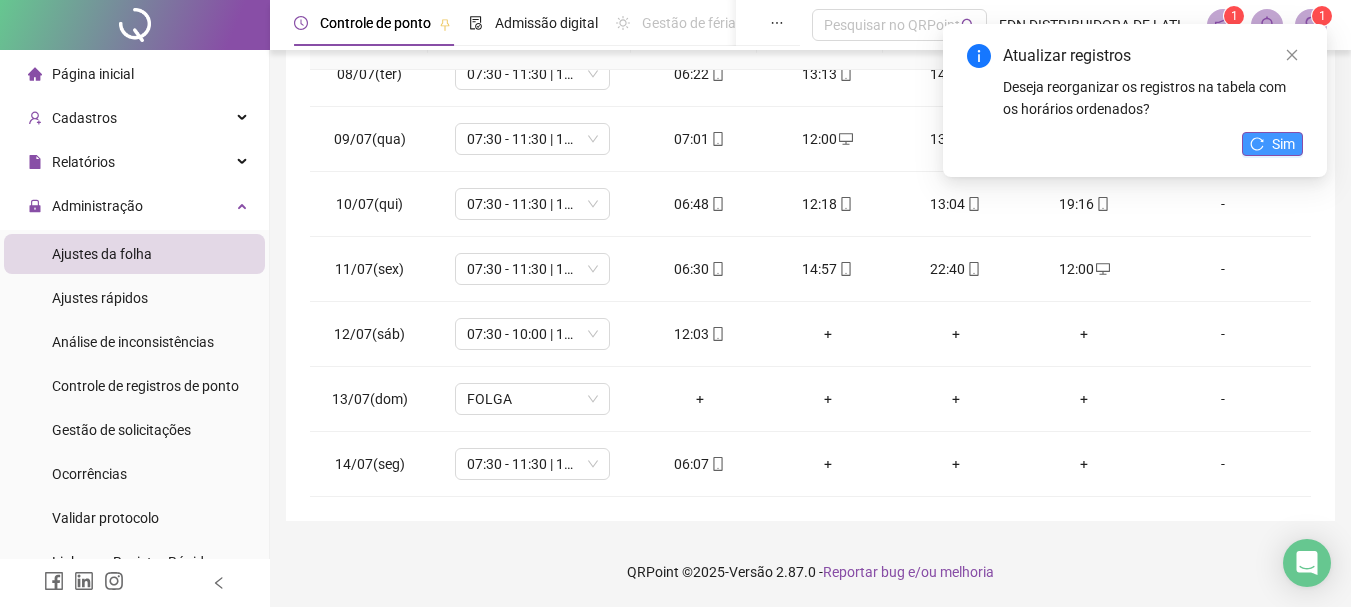 click 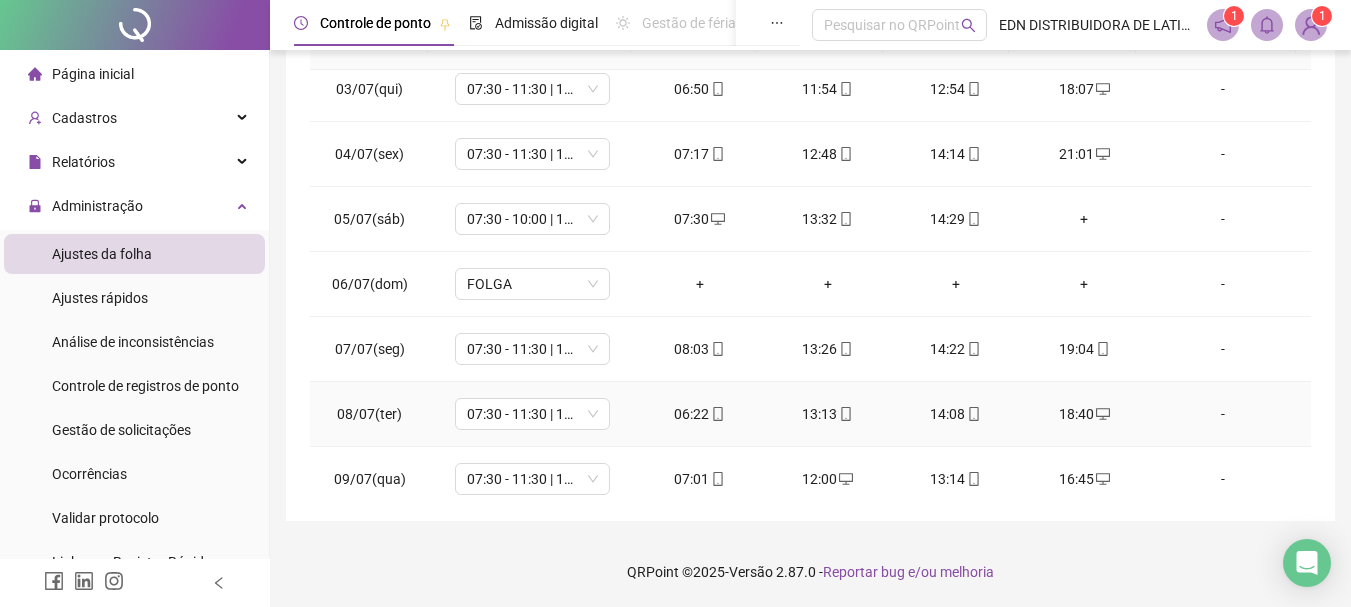 scroll, scrollTop: 483, scrollLeft: 0, axis: vertical 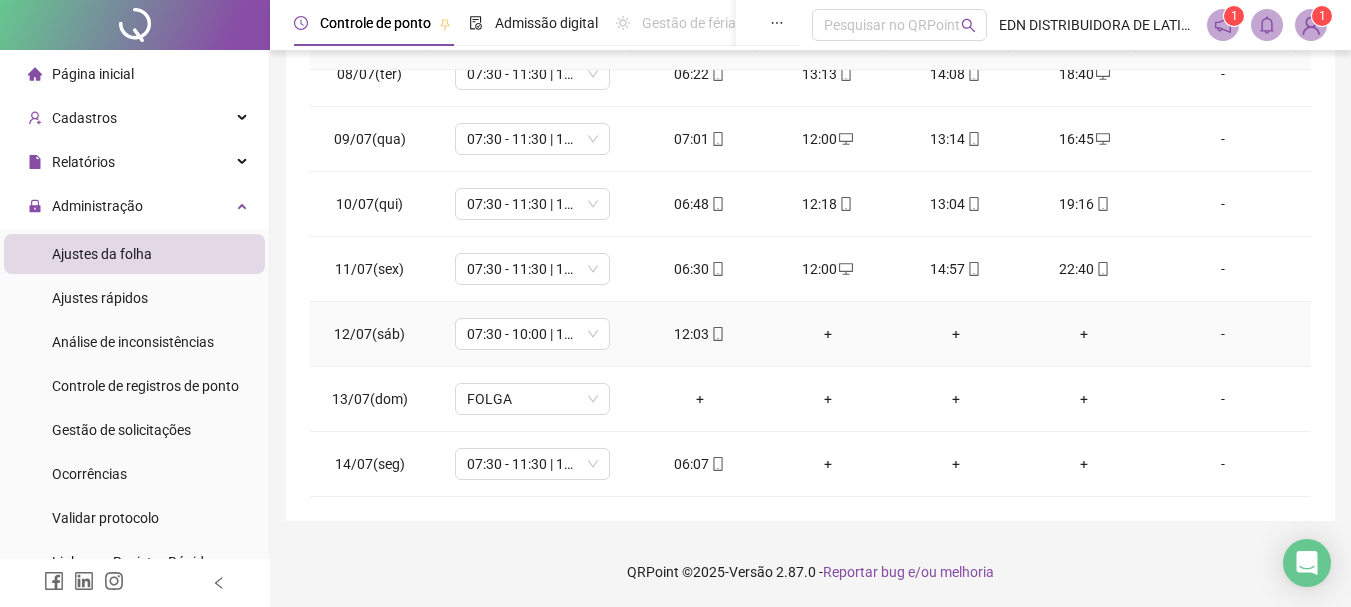 click on "+" at bounding box center (828, 334) 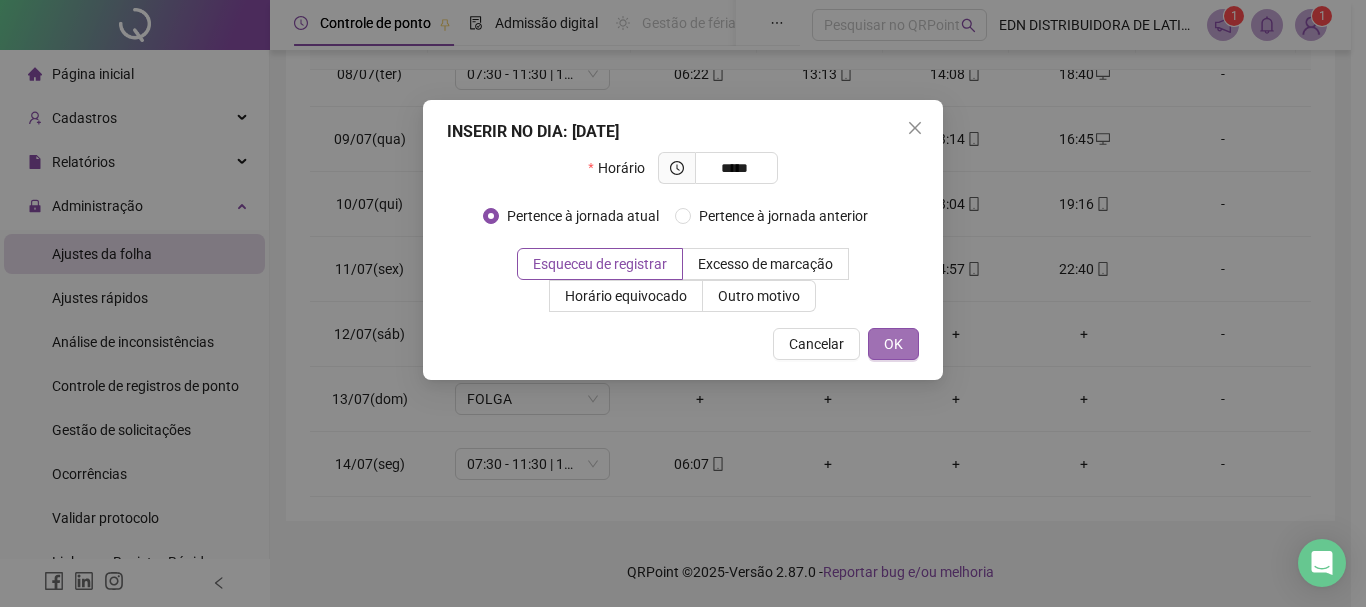 type on "*****" 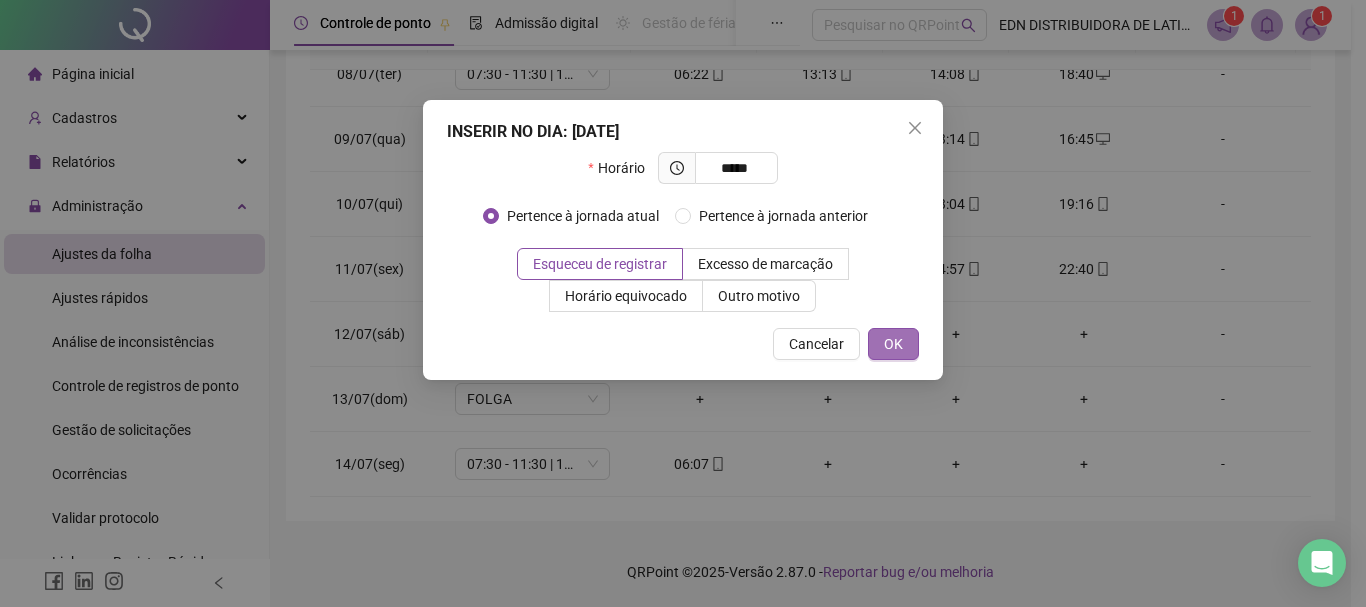 click on "OK" at bounding box center [893, 344] 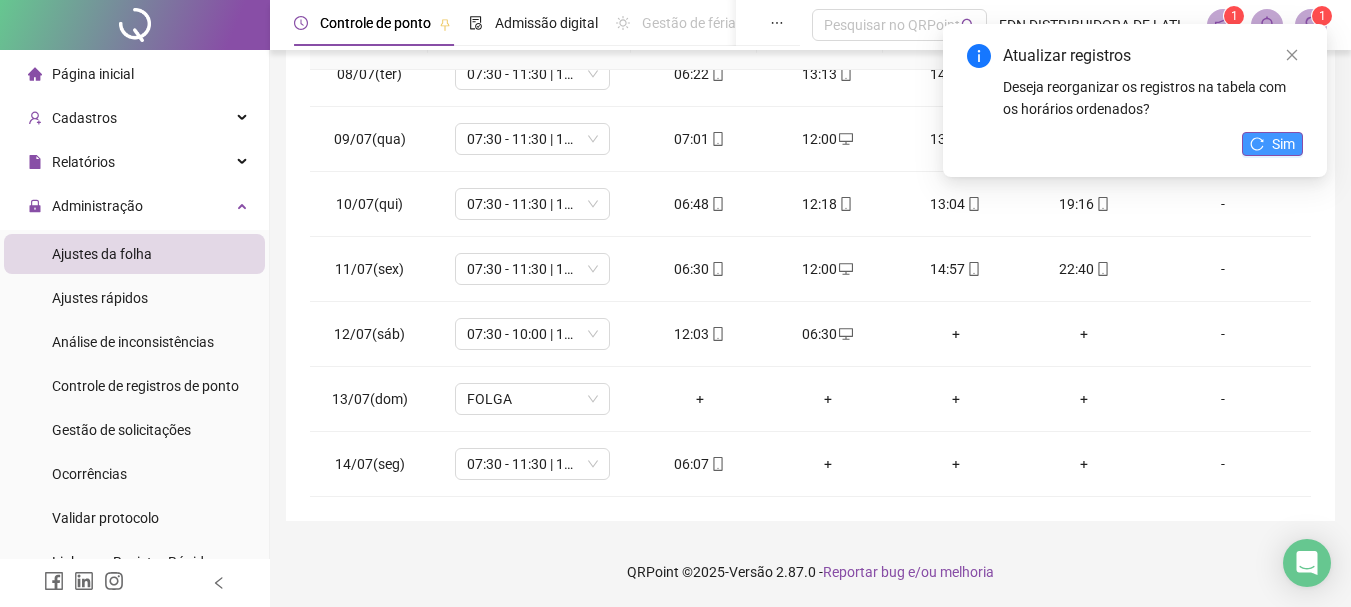 click on "Sim" at bounding box center (1272, 144) 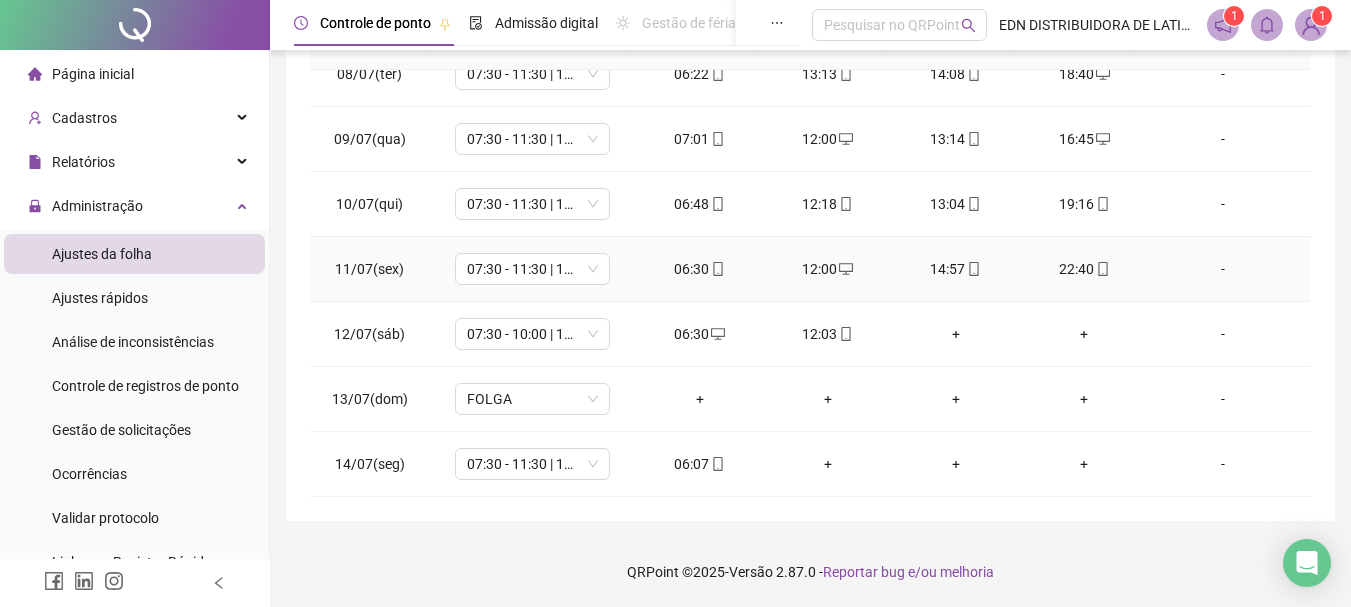scroll, scrollTop: 0, scrollLeft: 0, axis: both 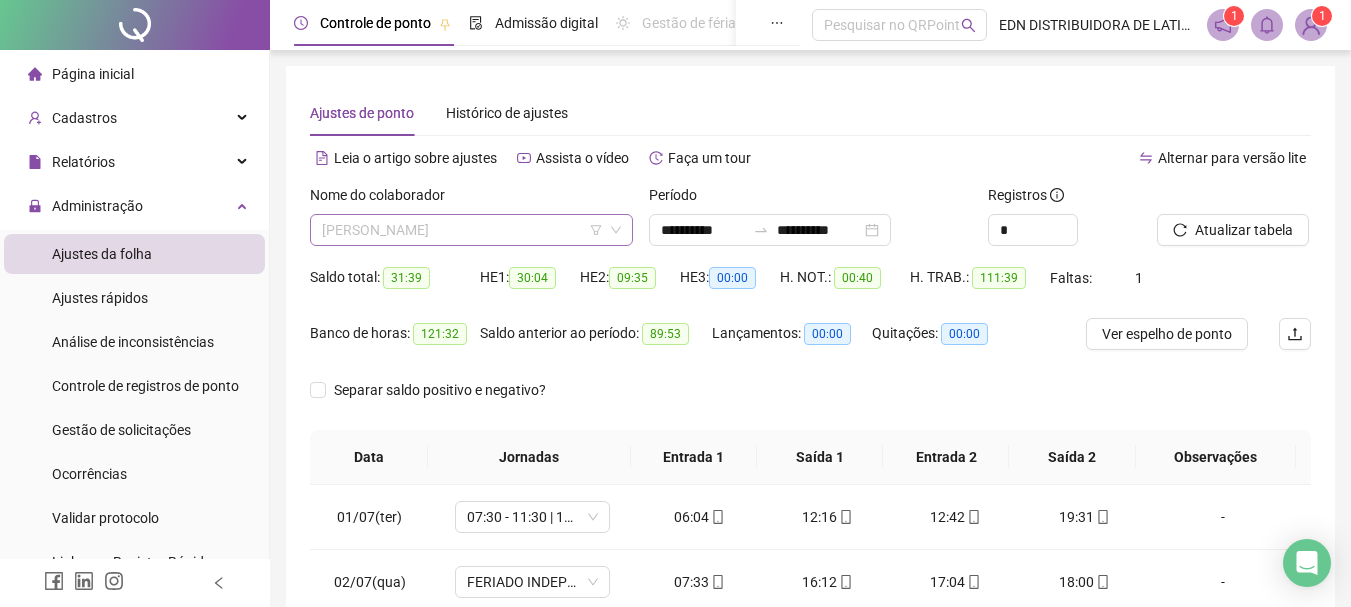 click on "[PERSON_NAME]" at bounding box center [471, 230] 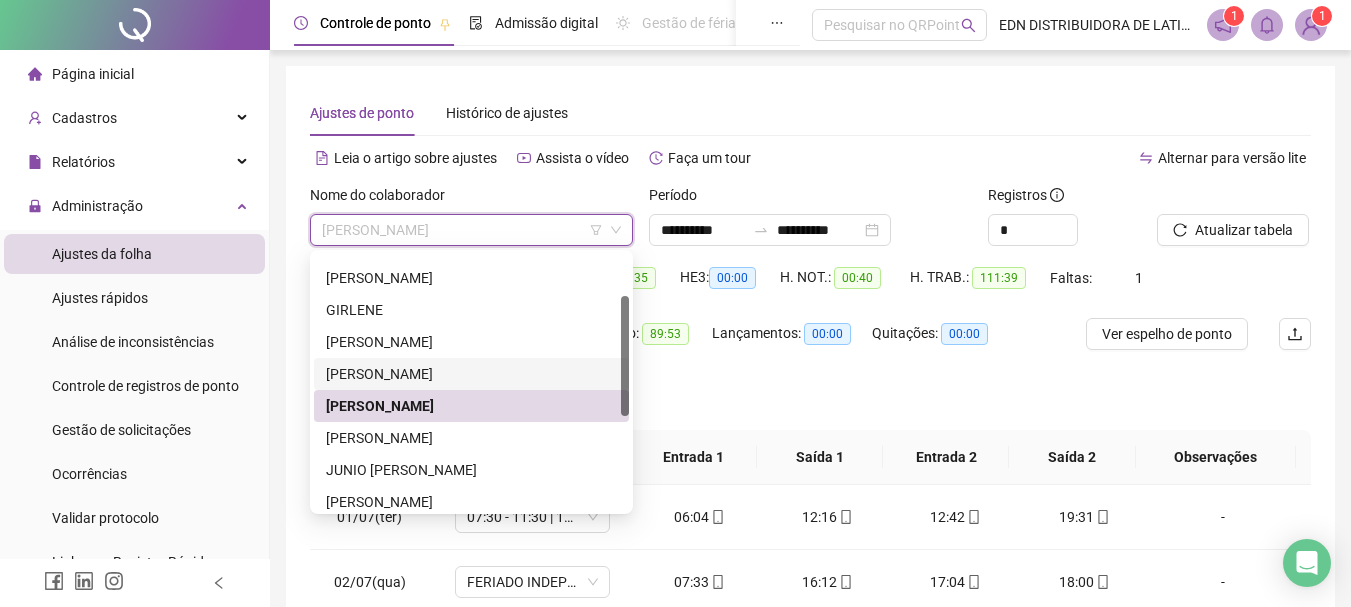 scroll, scrollTop: 288, scrollLeft: 0, axis: vertical 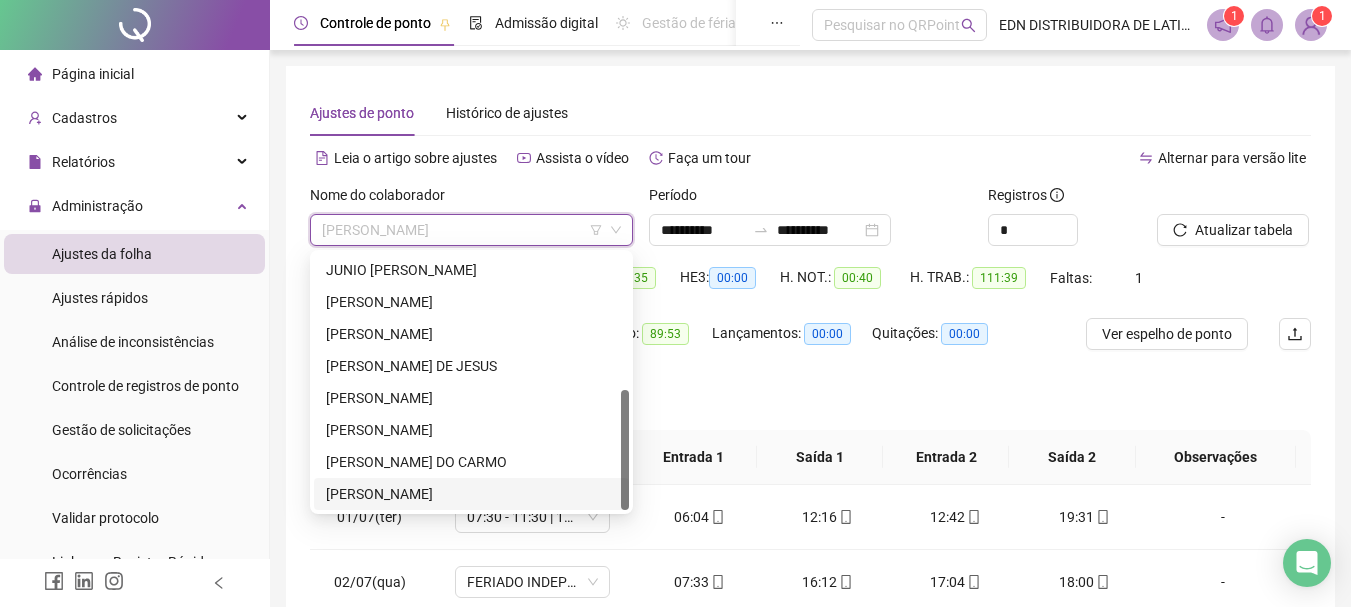 click on "[PERSON_NAME]" at bounding box center (471, 494) 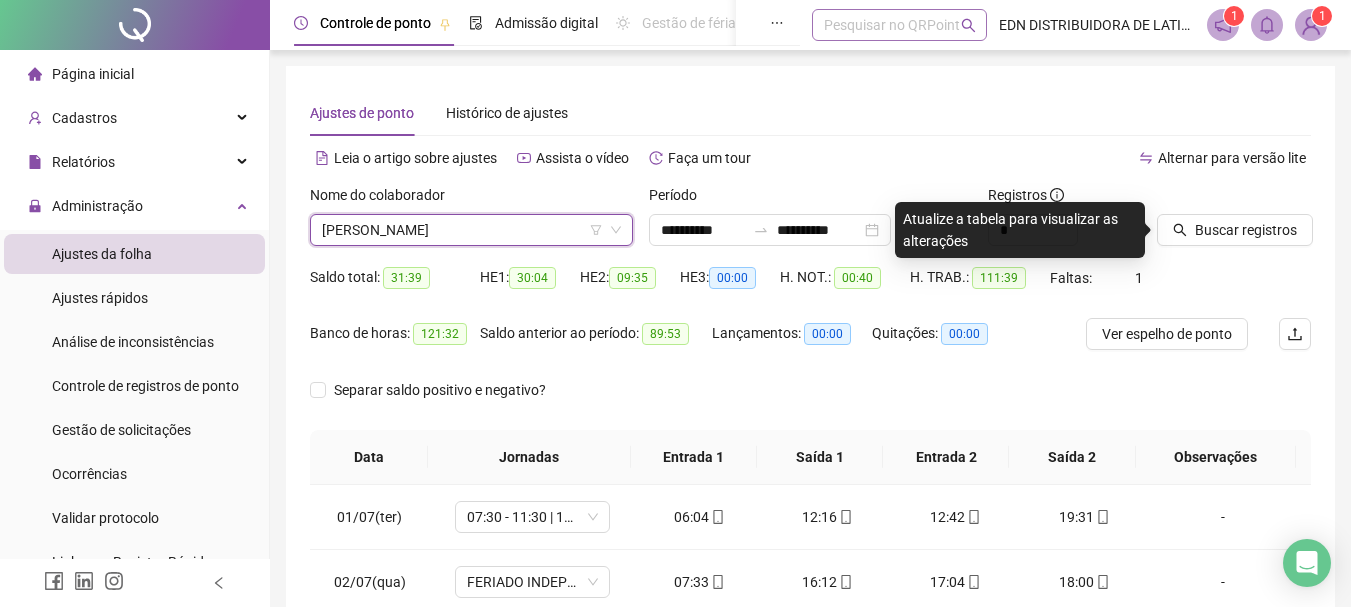 click at bounding box center [889, 25] 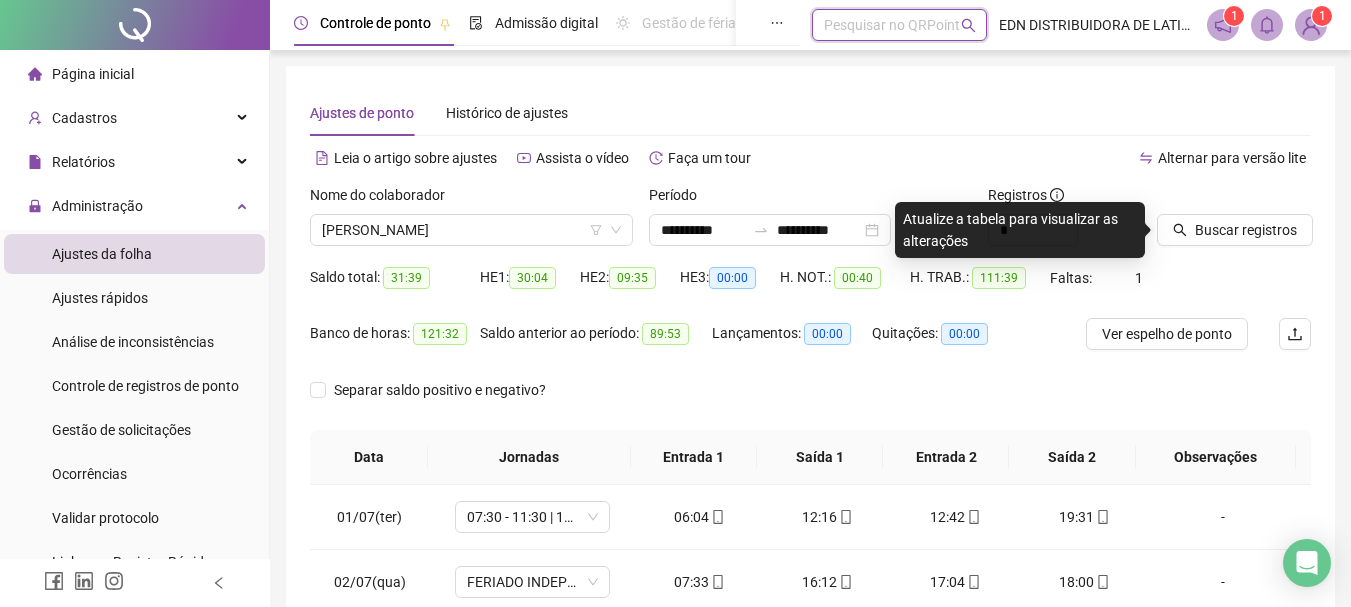 click at bounding box center (889, 25) 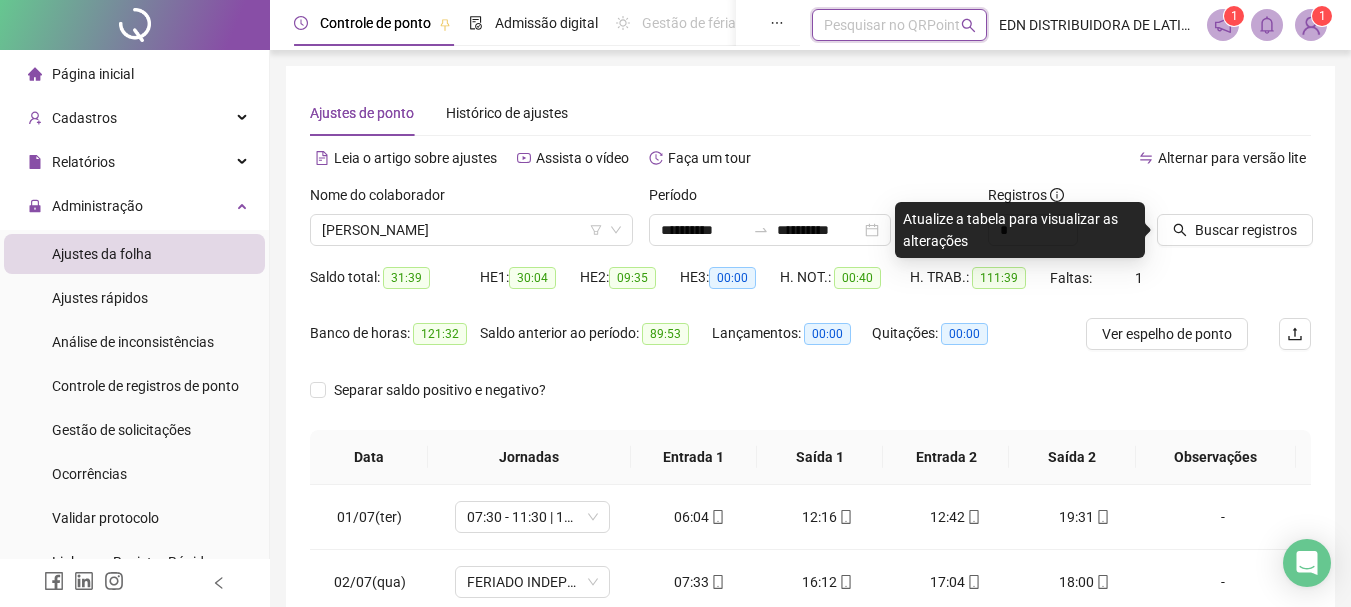 click 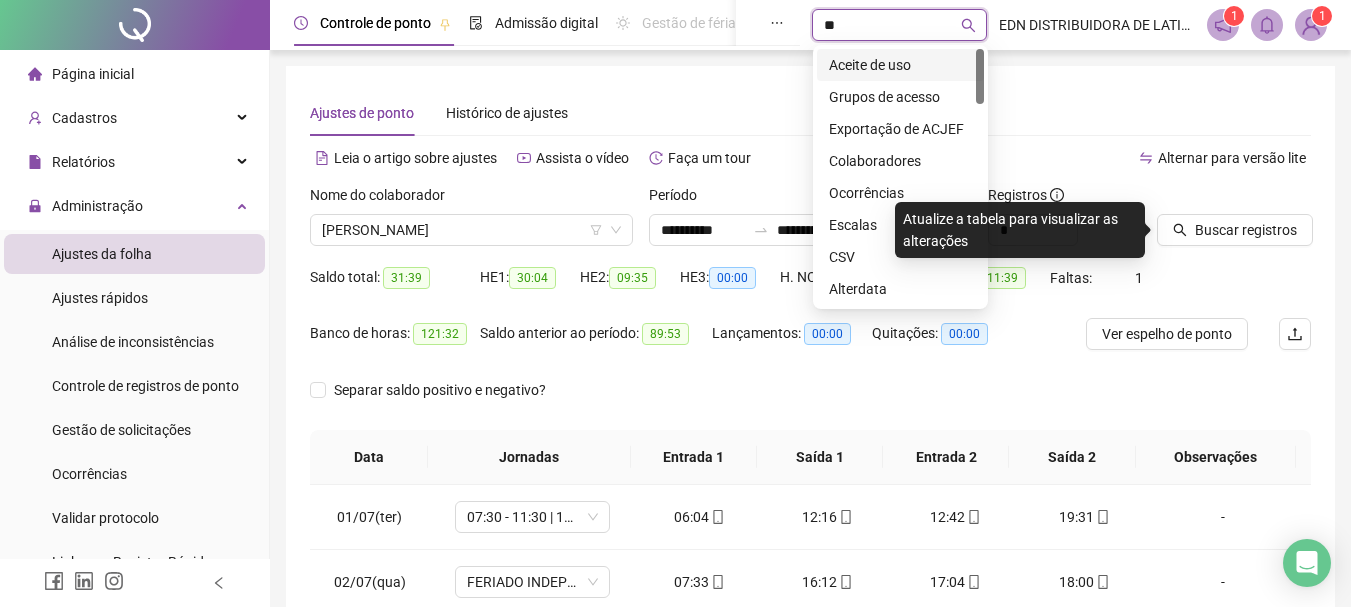 type on "*" 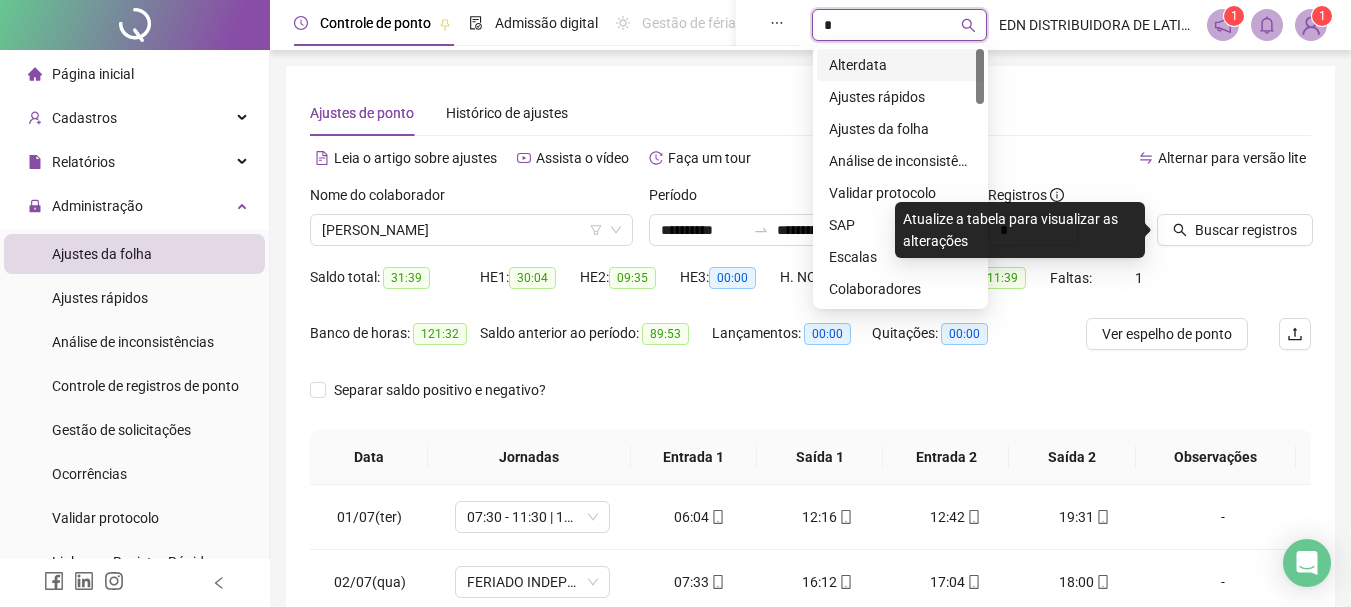 type 